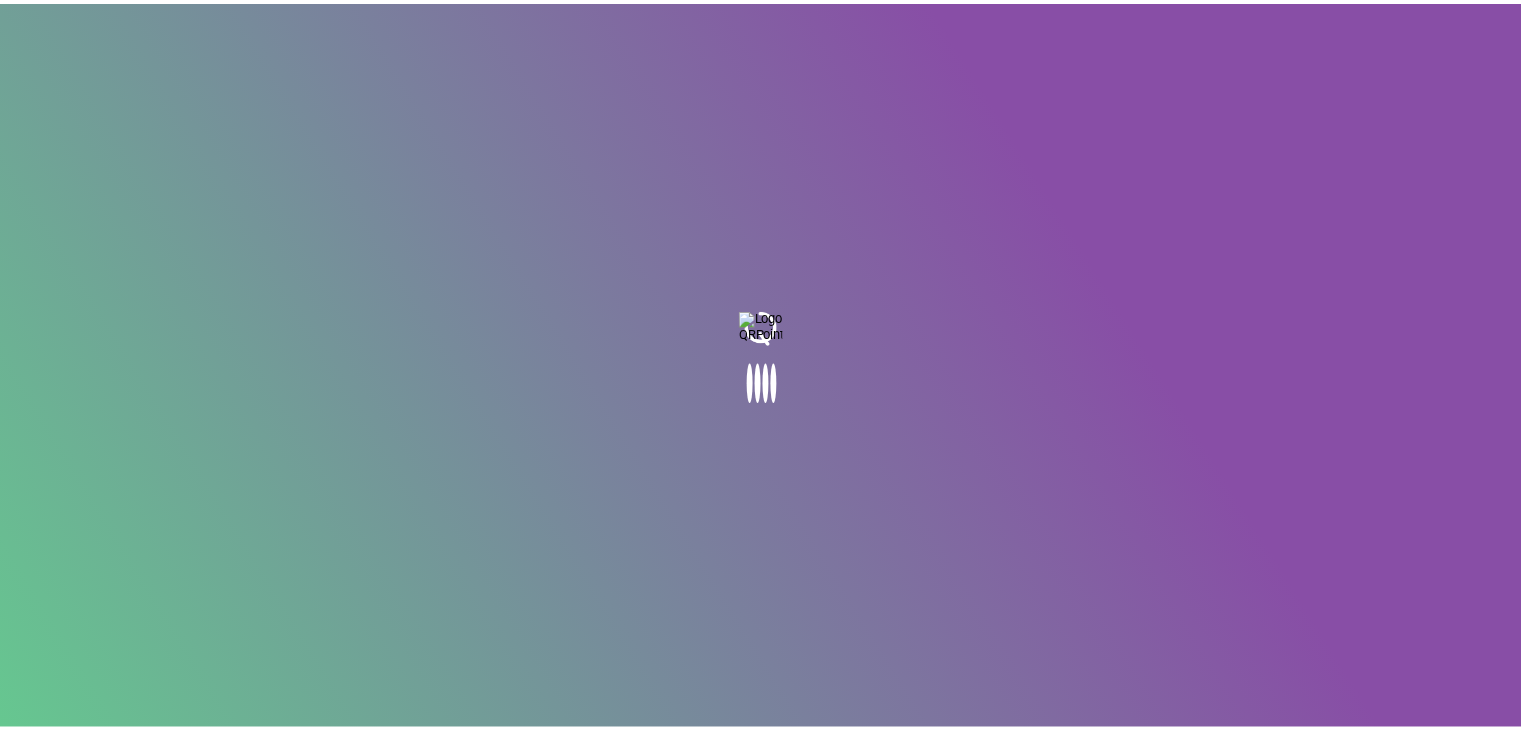 scroll, scrollTop: 0, scrollLeft: 0, axis: both 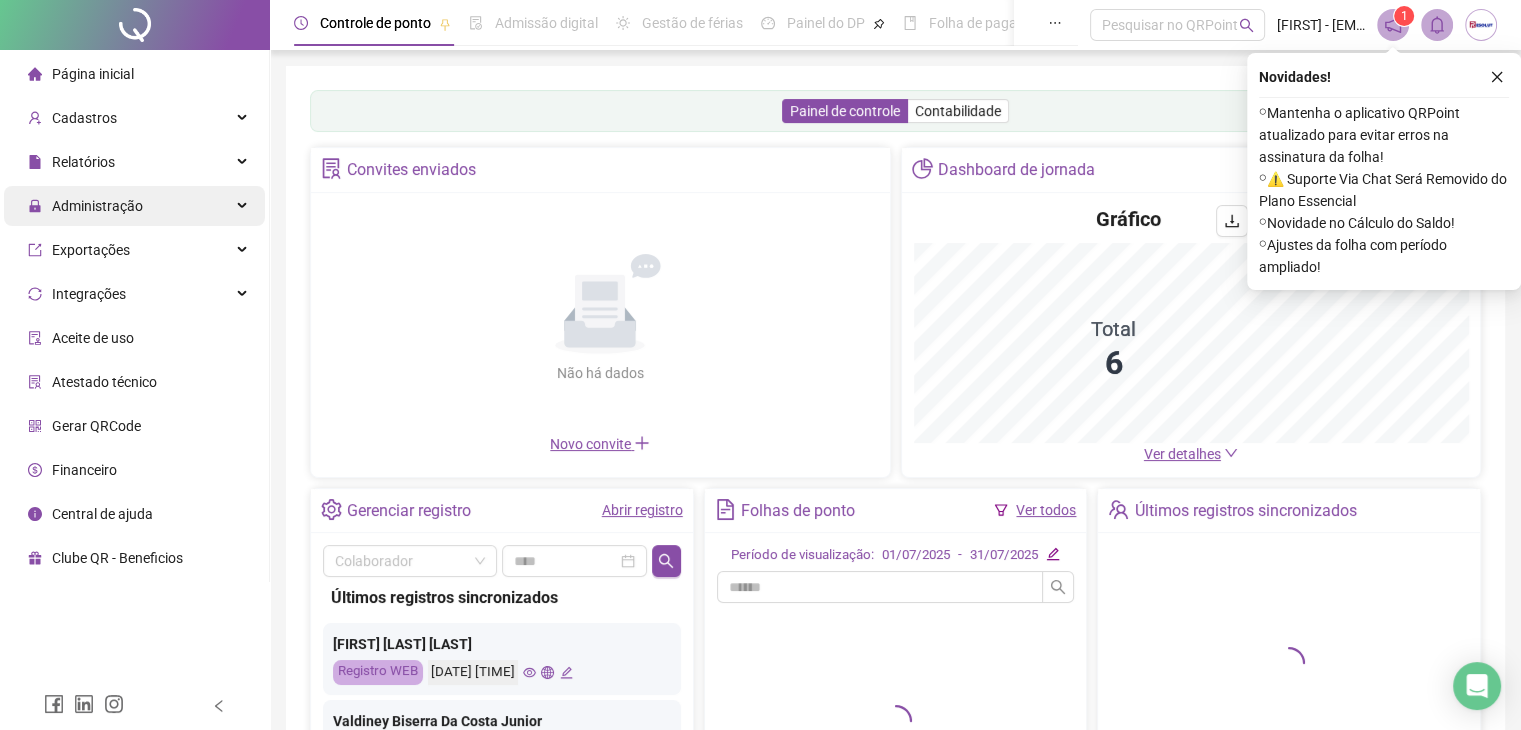 click on "Administração" at bounding box center (134, 206) 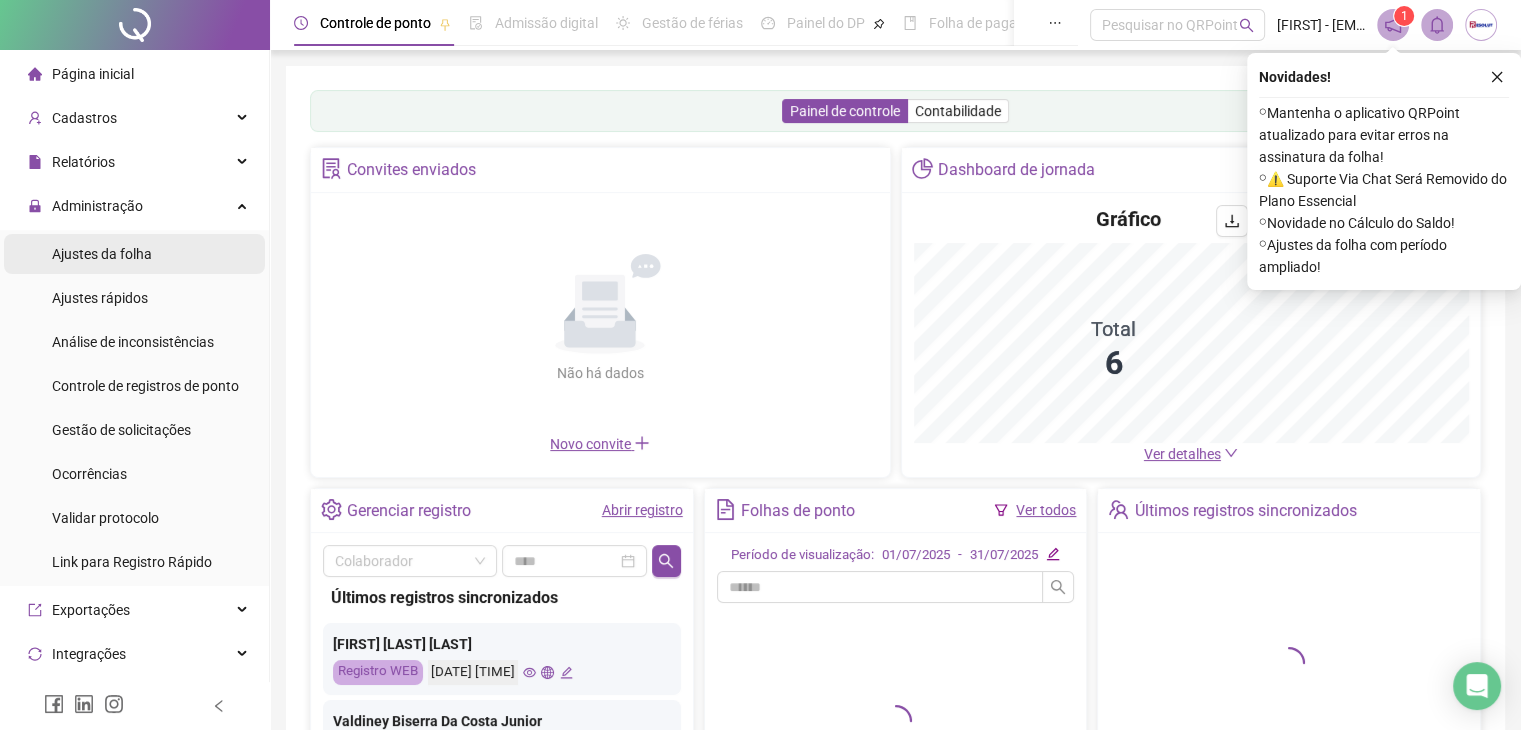 click on "Ajustes da folha" at bounding box center [102, 254] 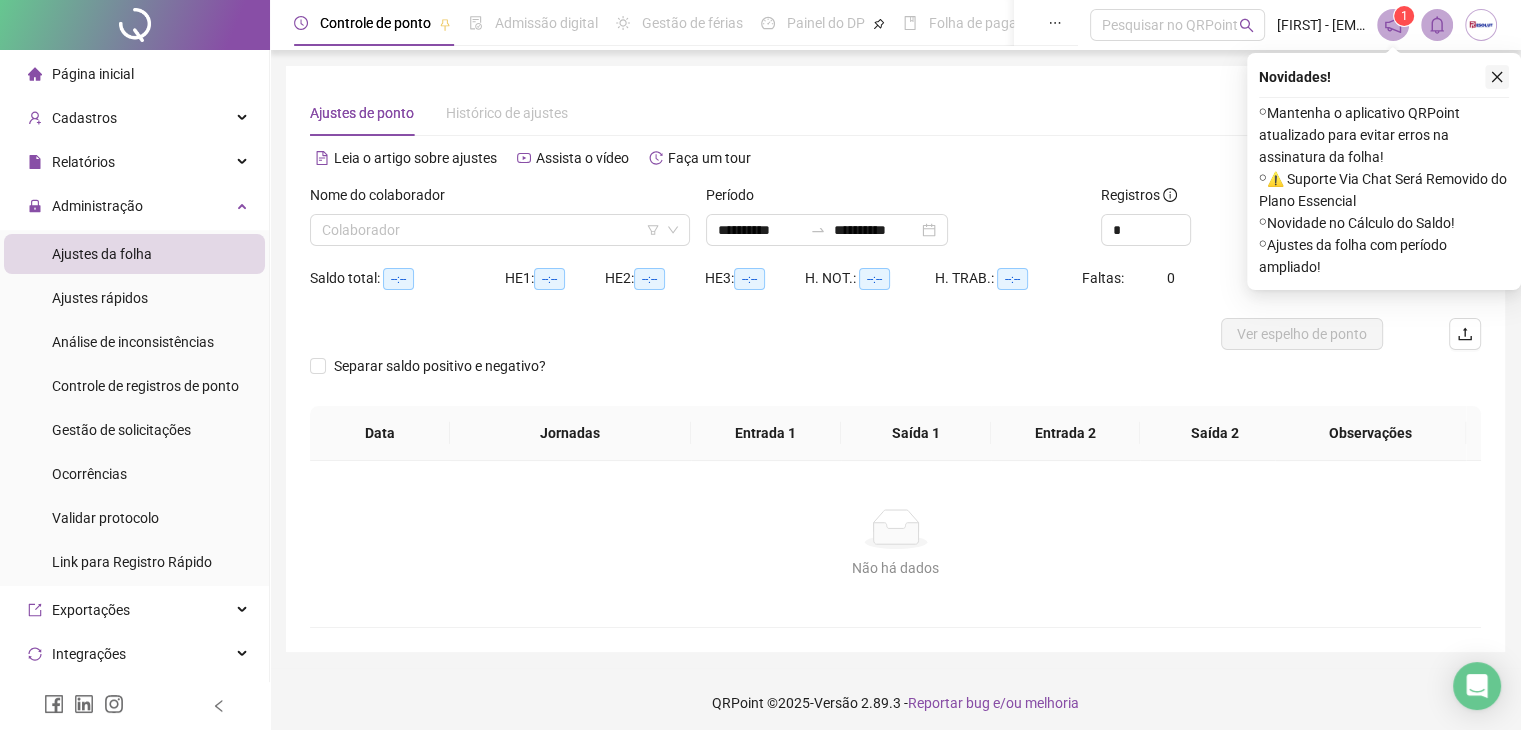 click 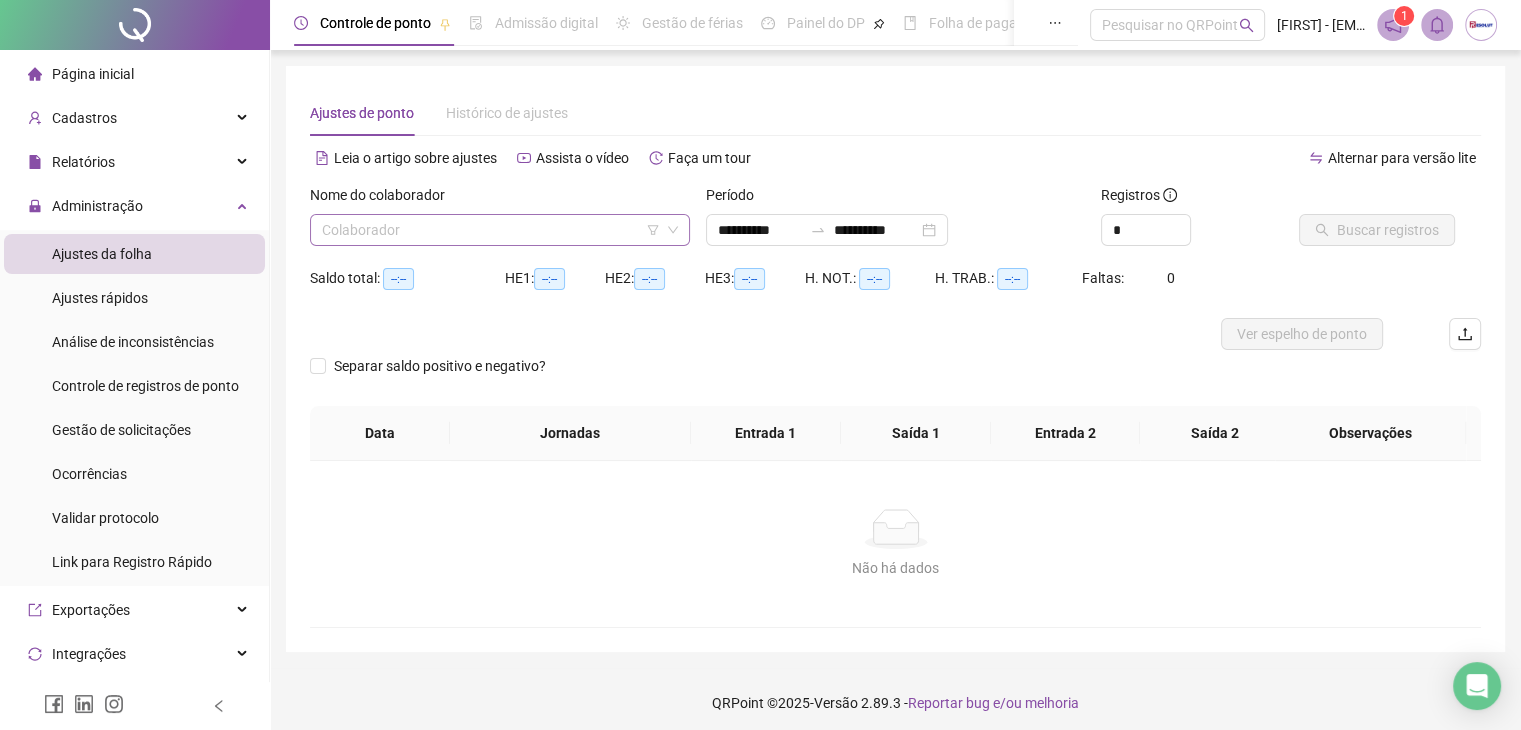 click at bounding box center (491, 230) 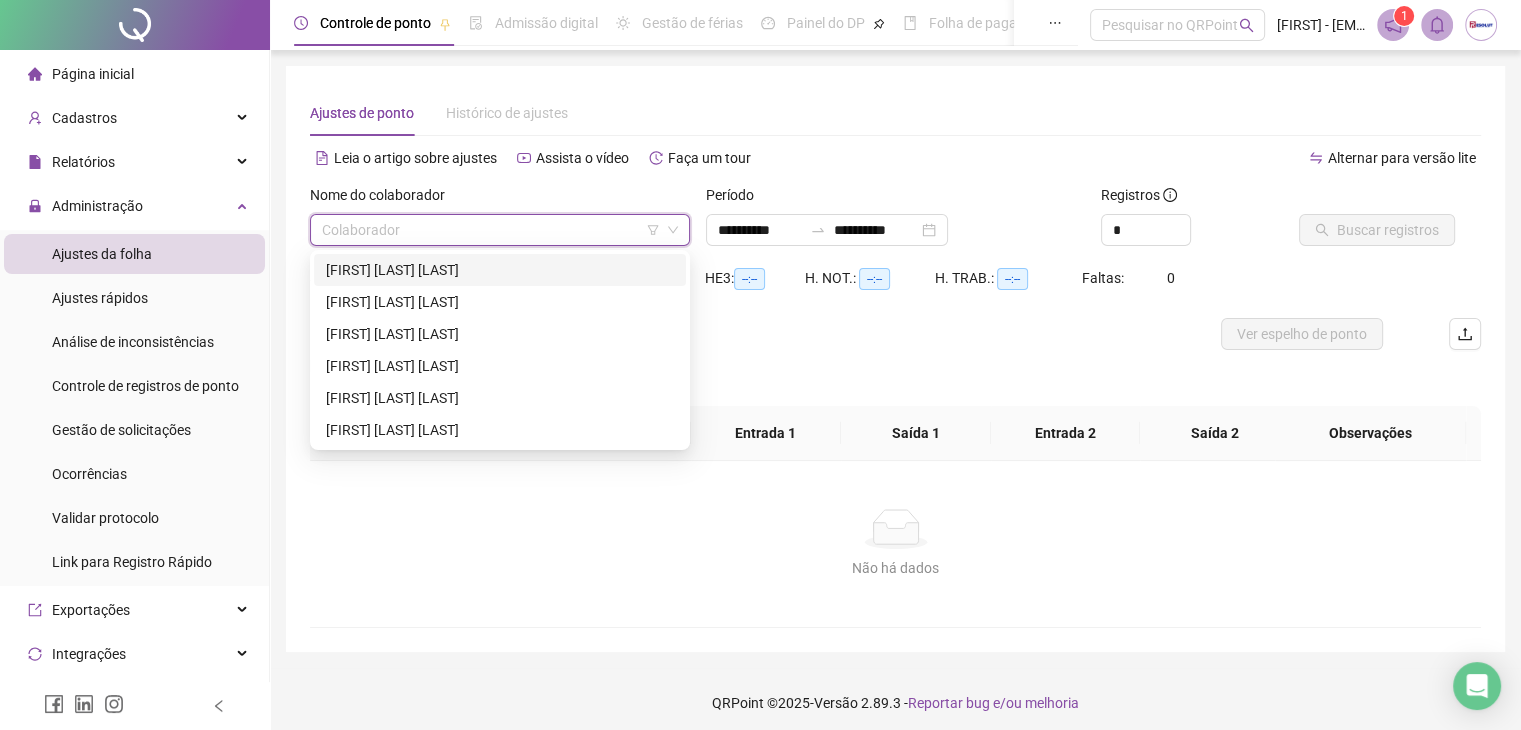 click on "[FIRST] [LAST] [LAST]" at bounding box center [500, 270] 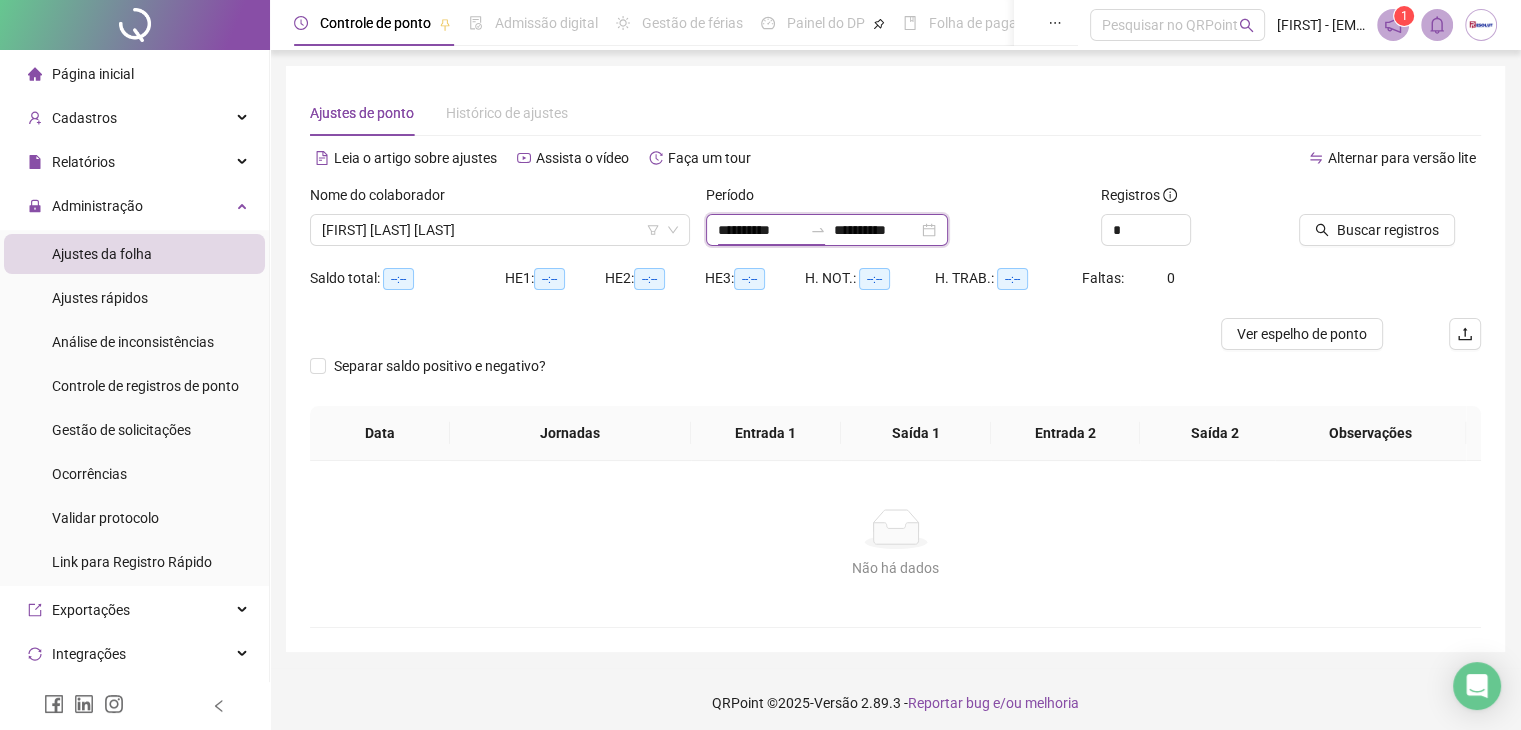 click on "**********" at bounding box center [760, 230] 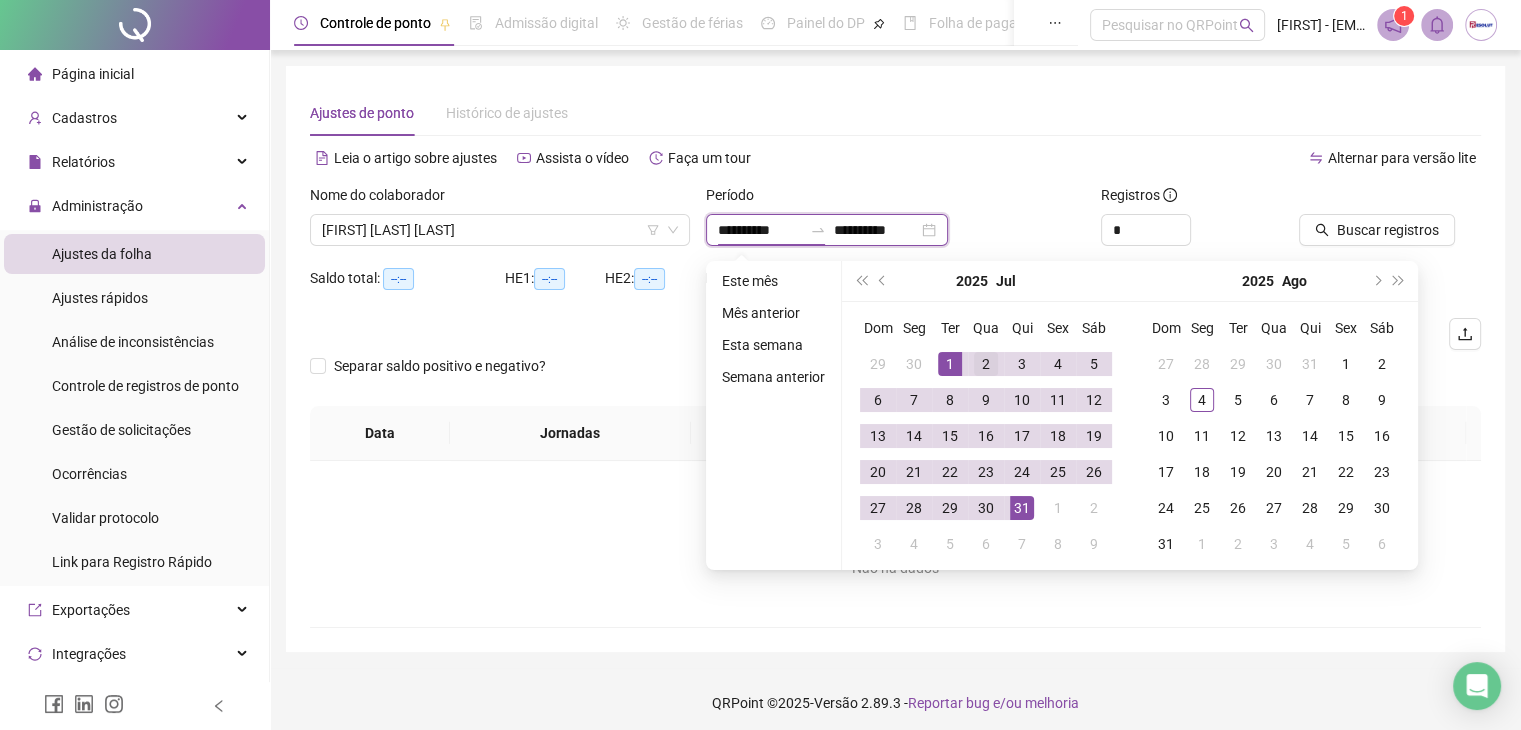type on "**********" 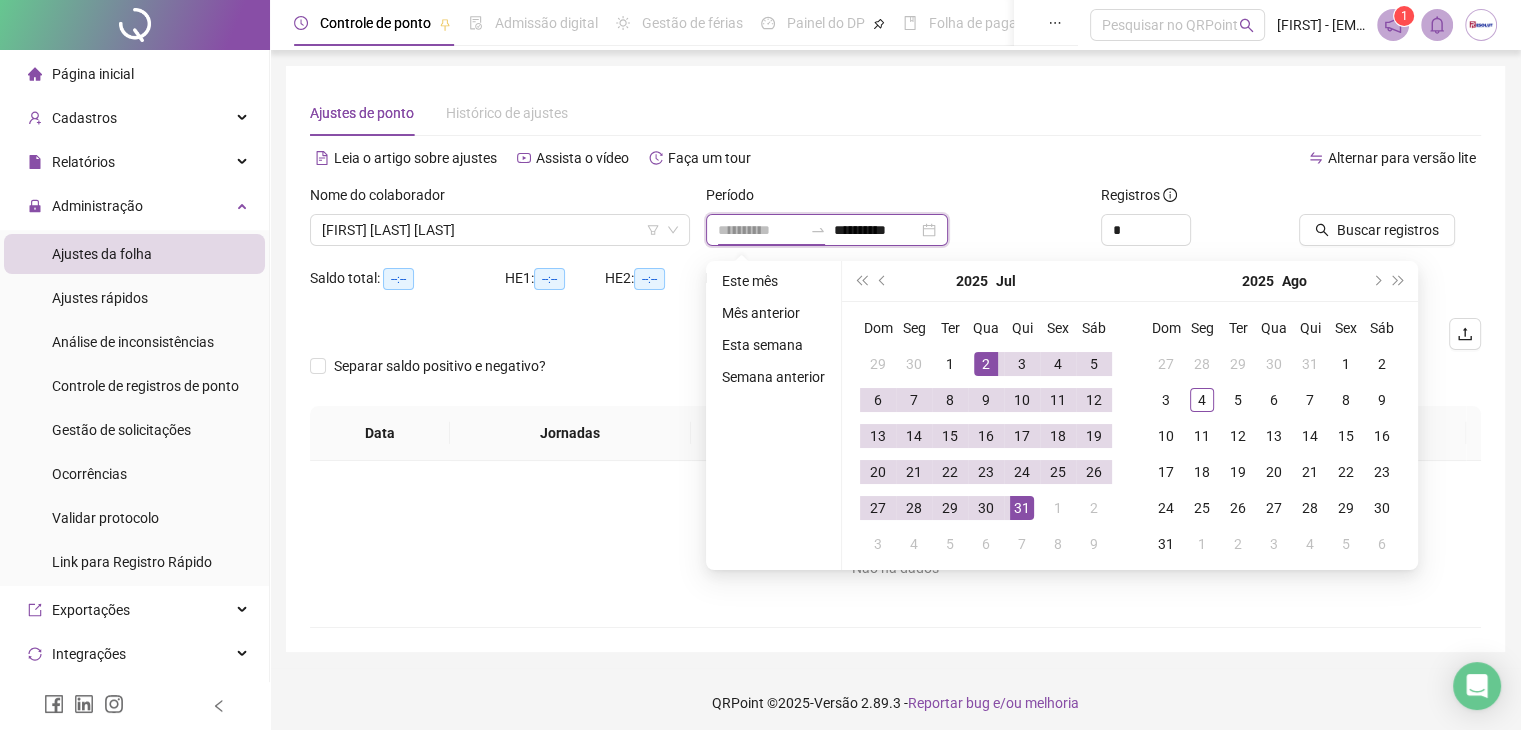 type on "**********" 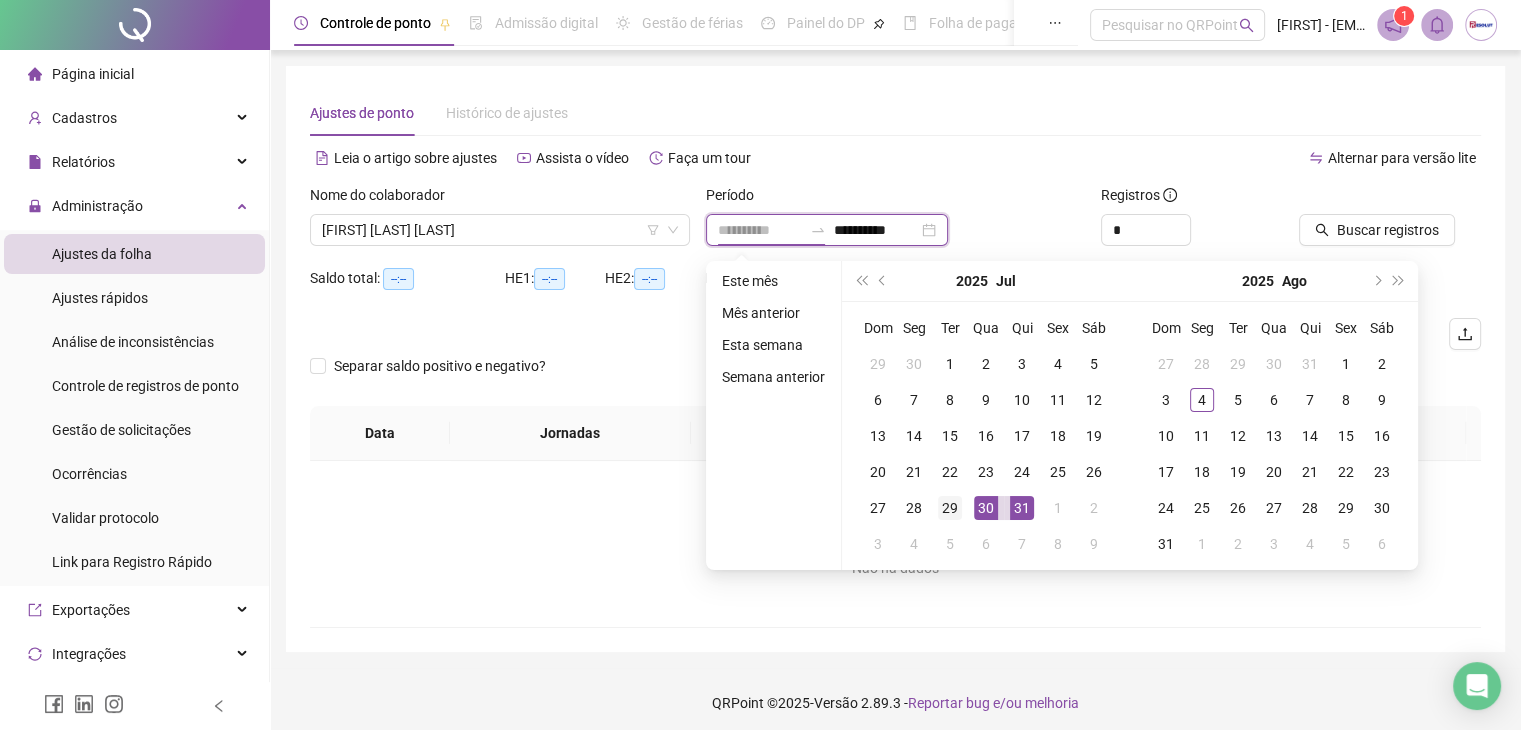 type on "**********" 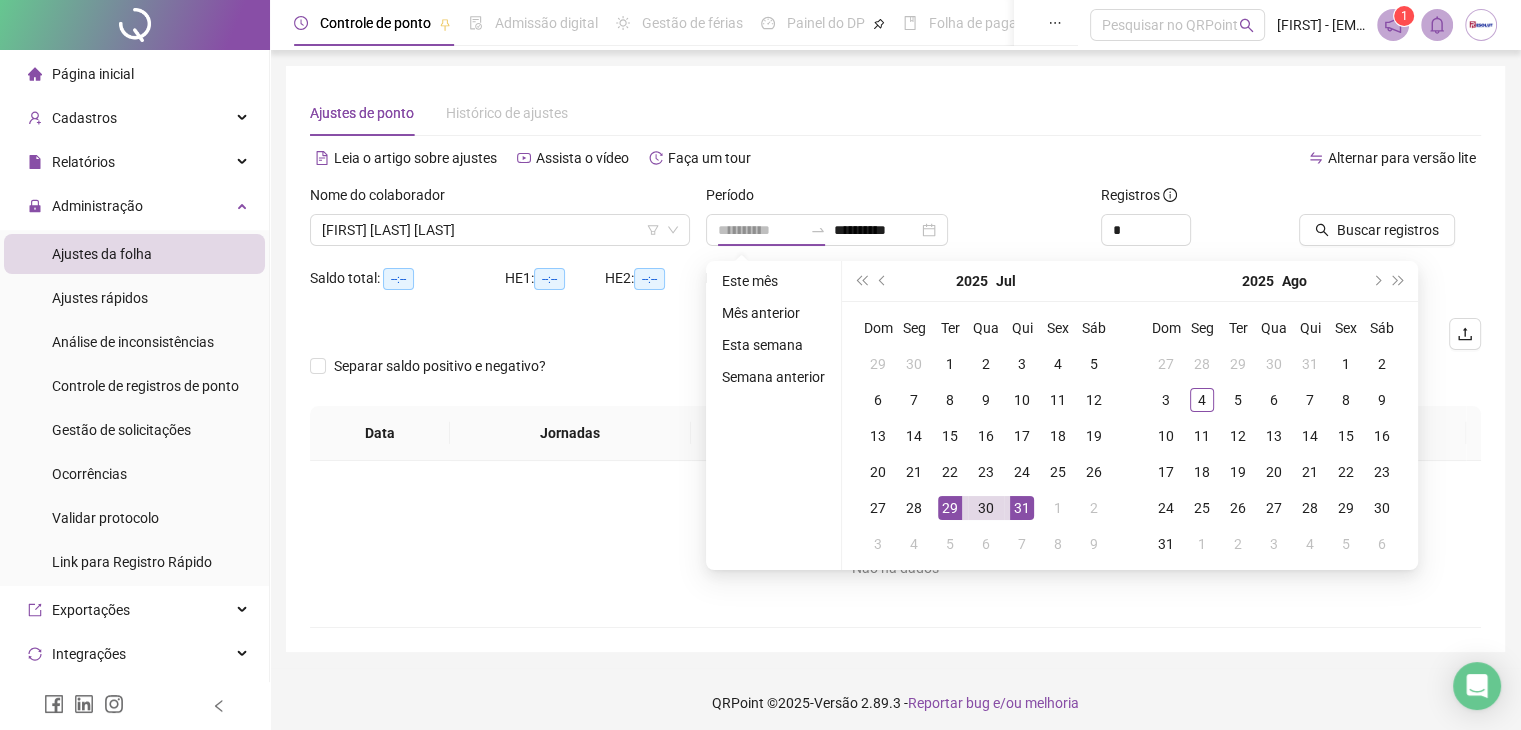 click on "29" at bounding box center [950, 508] 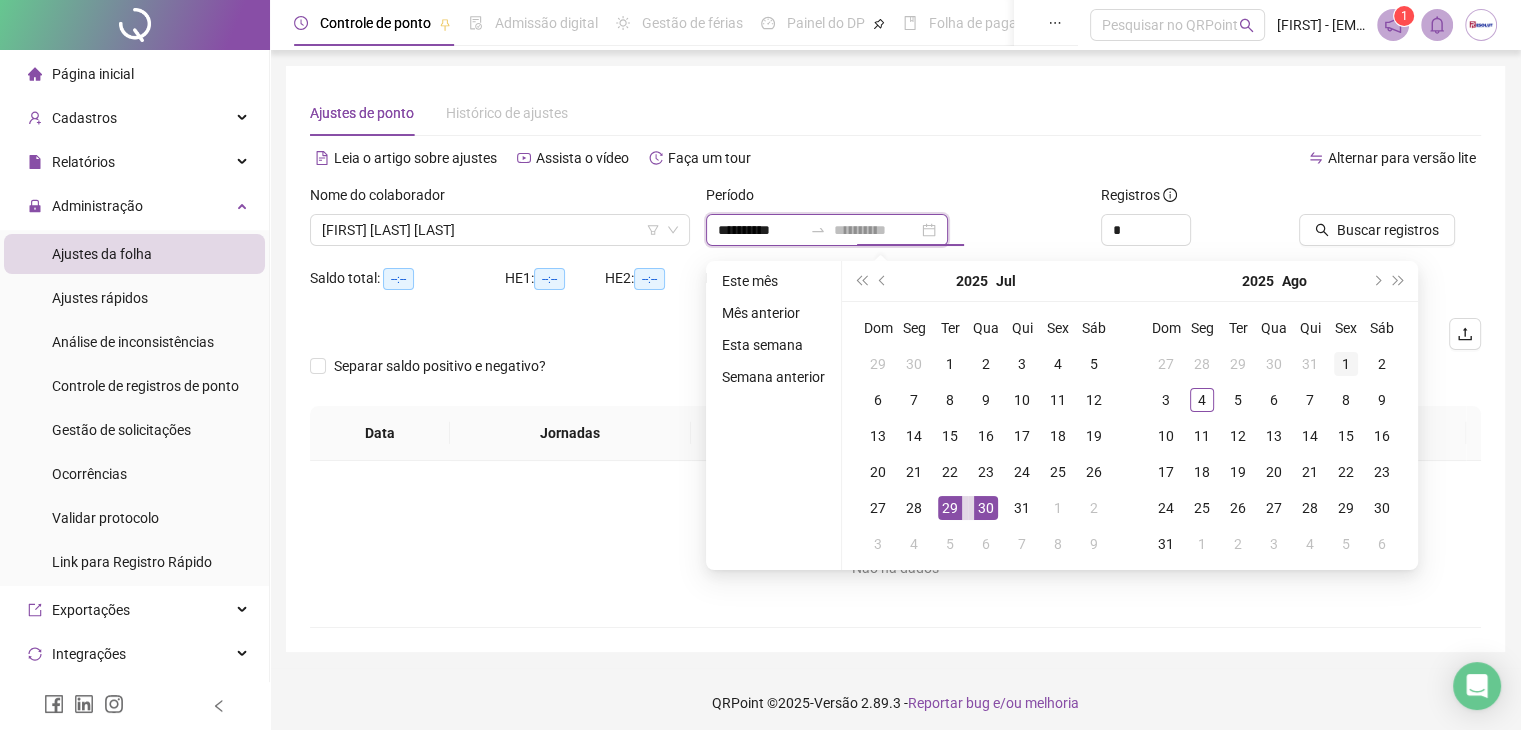 type on "**********" 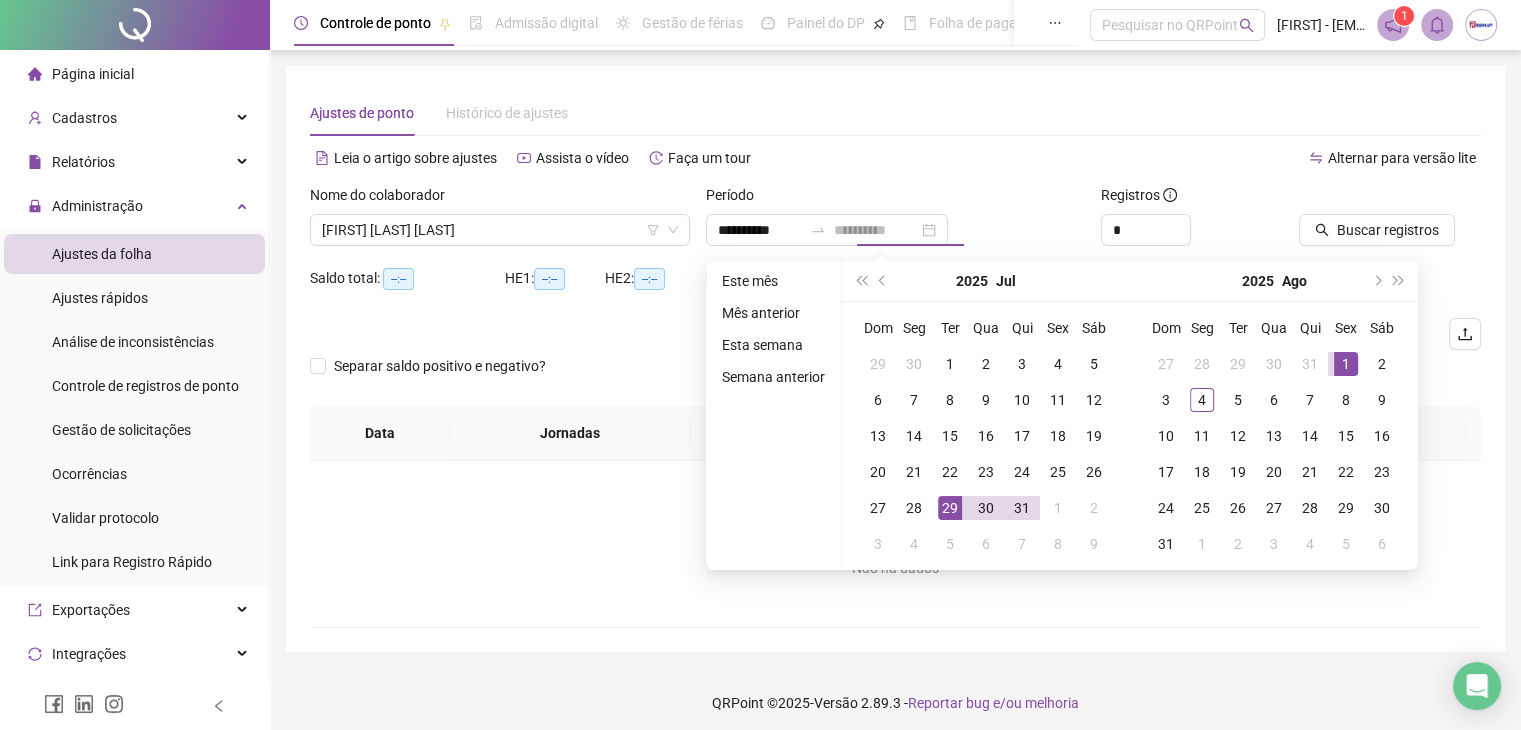 click on "1" at bounding box center [1346, 364] 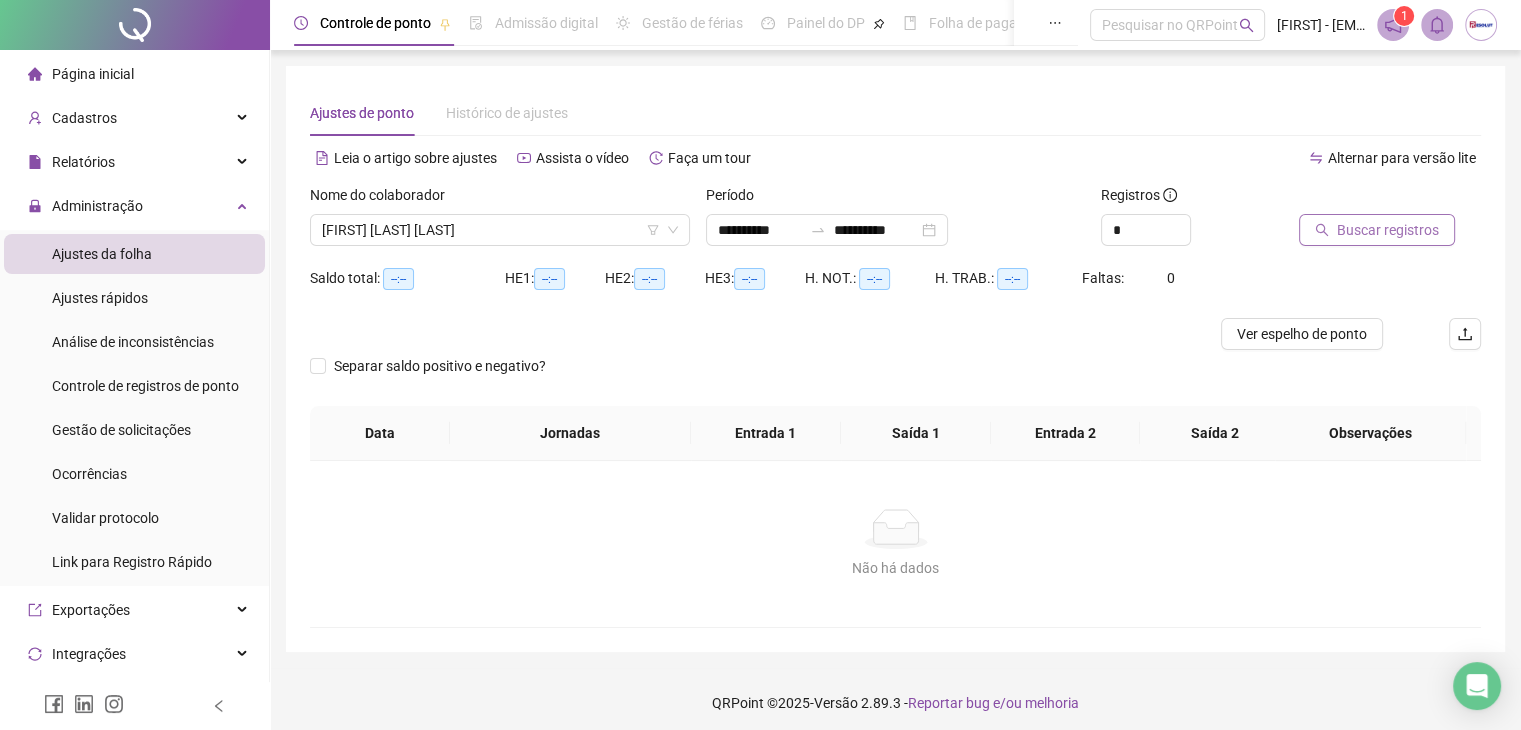 click on "Buscar registros" at bounding box center [1388, 230] 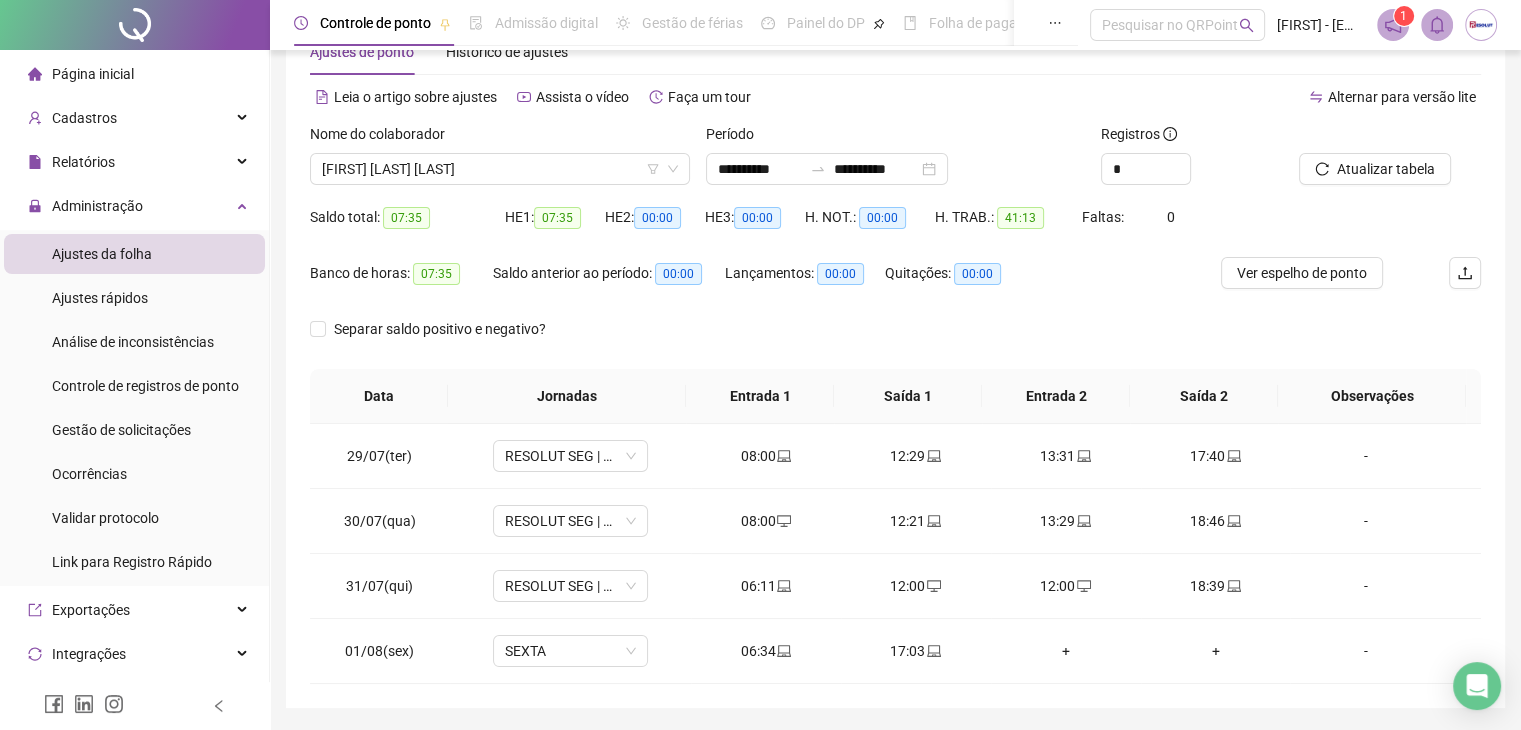 scroll, scrollTop: 124, scrollLeft: 0, axis: vertical 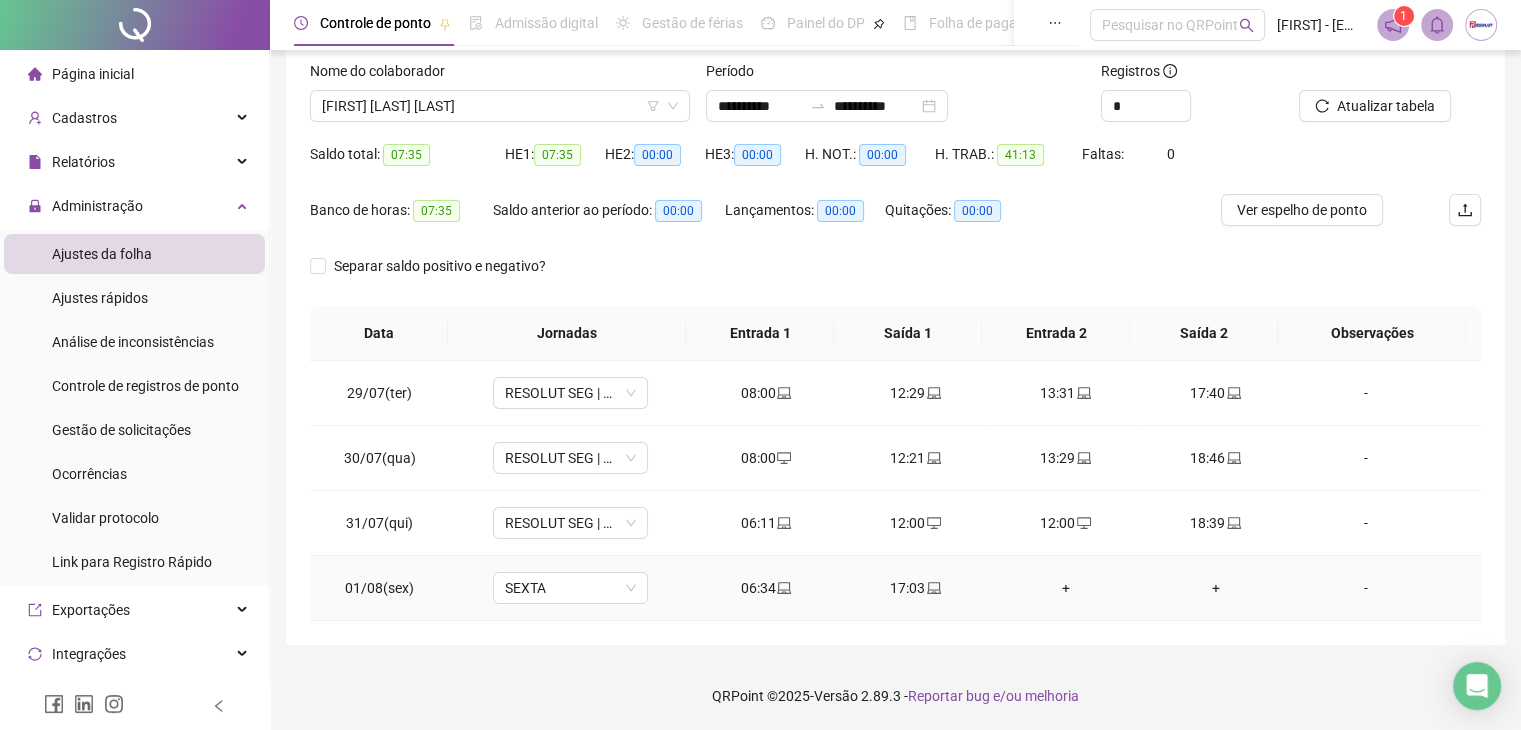 click on "+" at bounding box center (1066, 588) 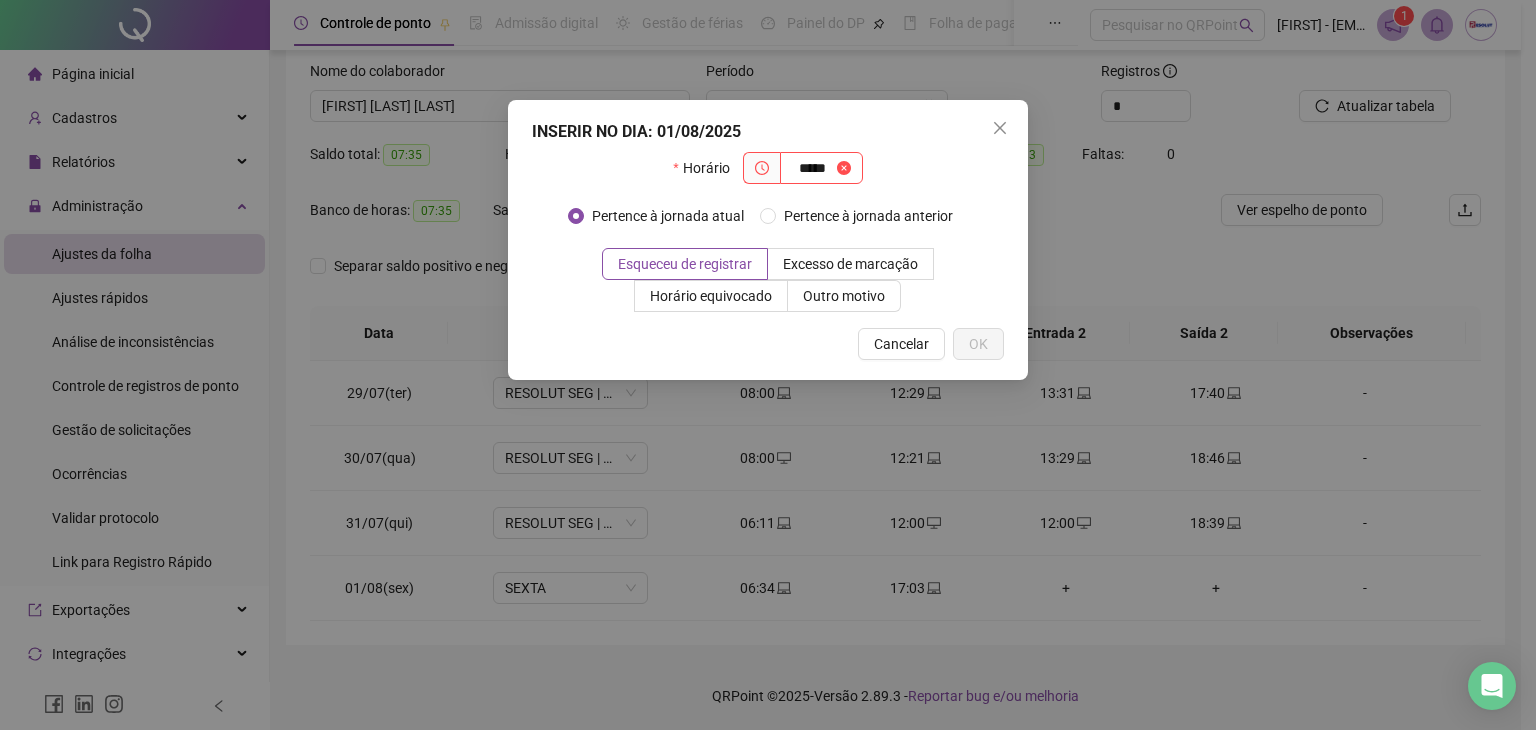 type on "*****" 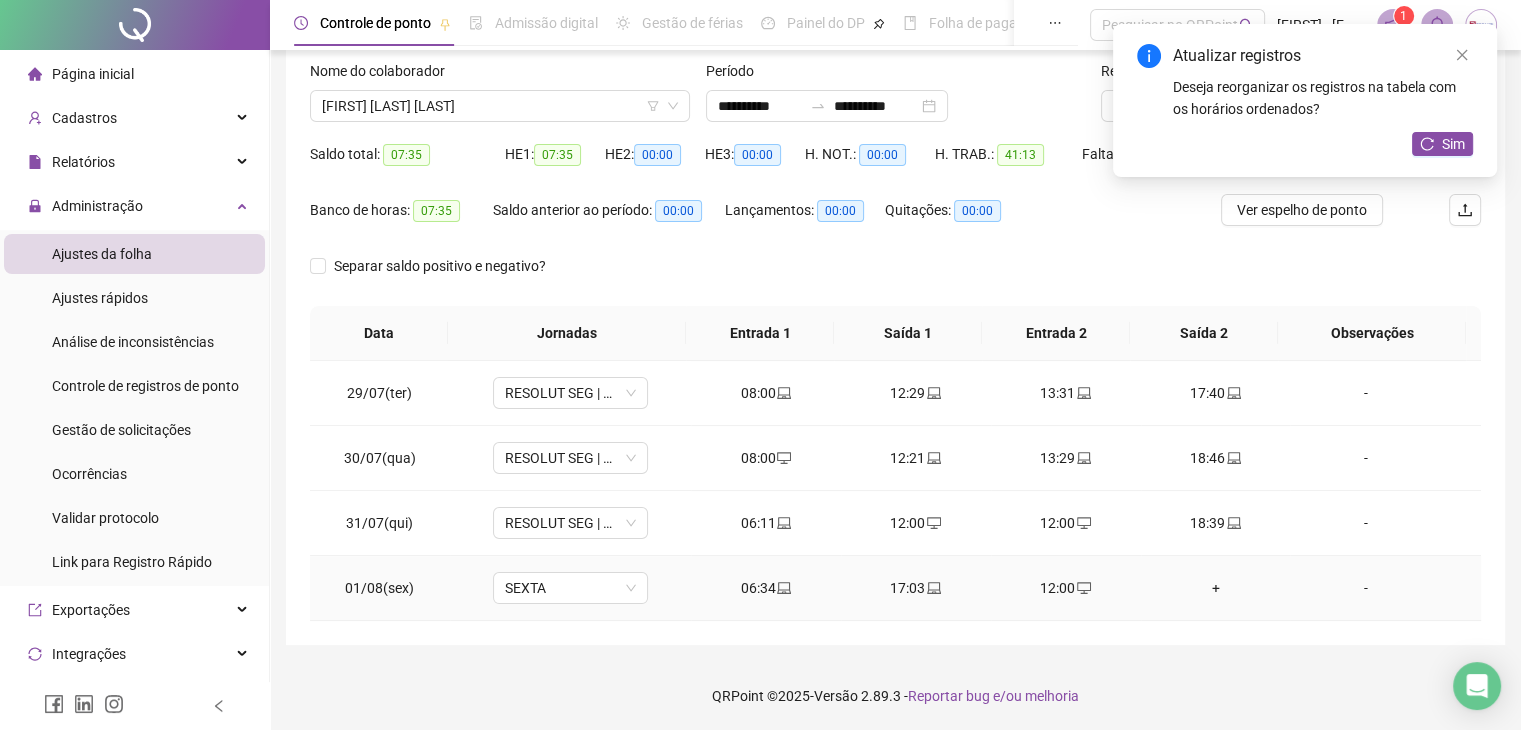 click on "+" at bounding box center [1216, 588] 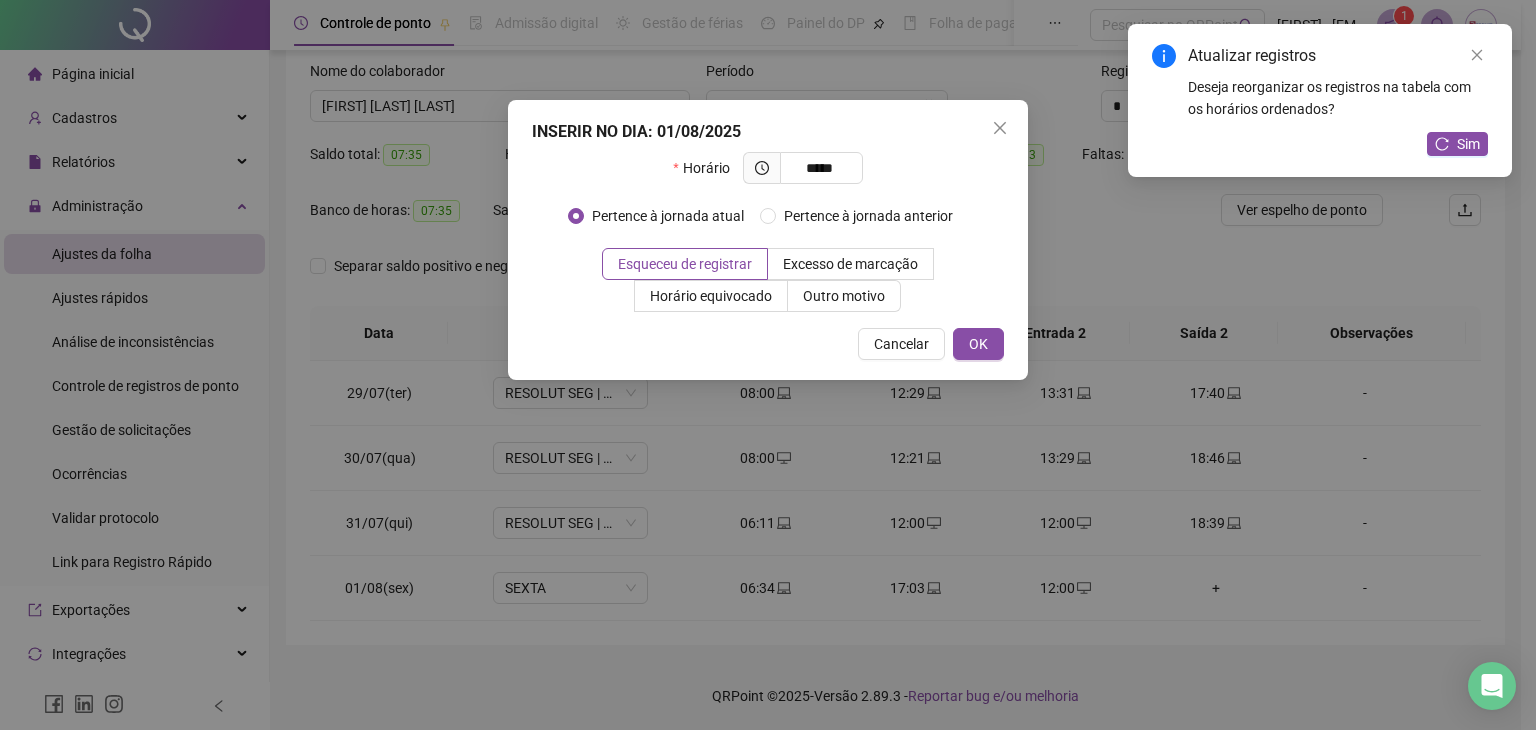 type on "*****" 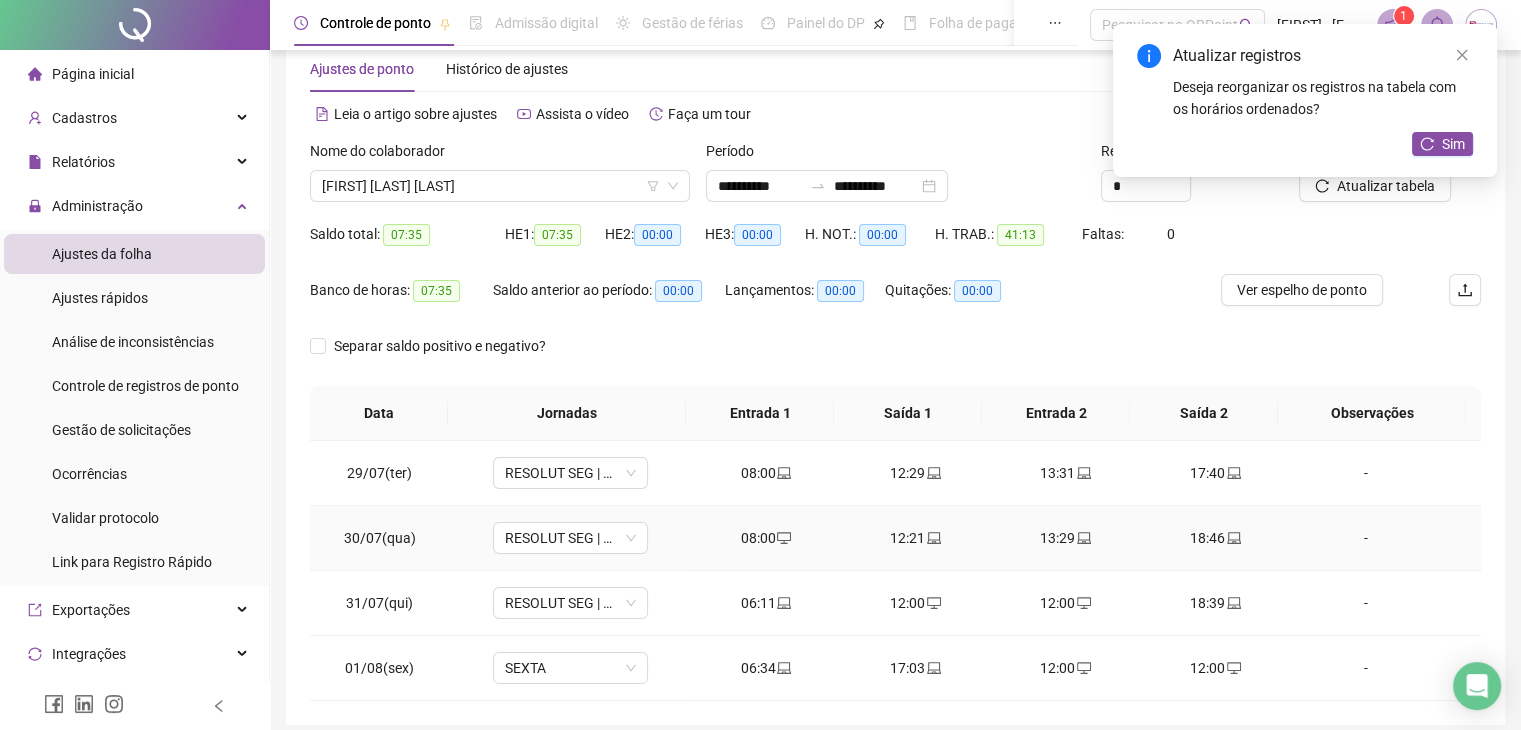 scroll, scrollTop: 0, scrollLeft: 0, axis: both 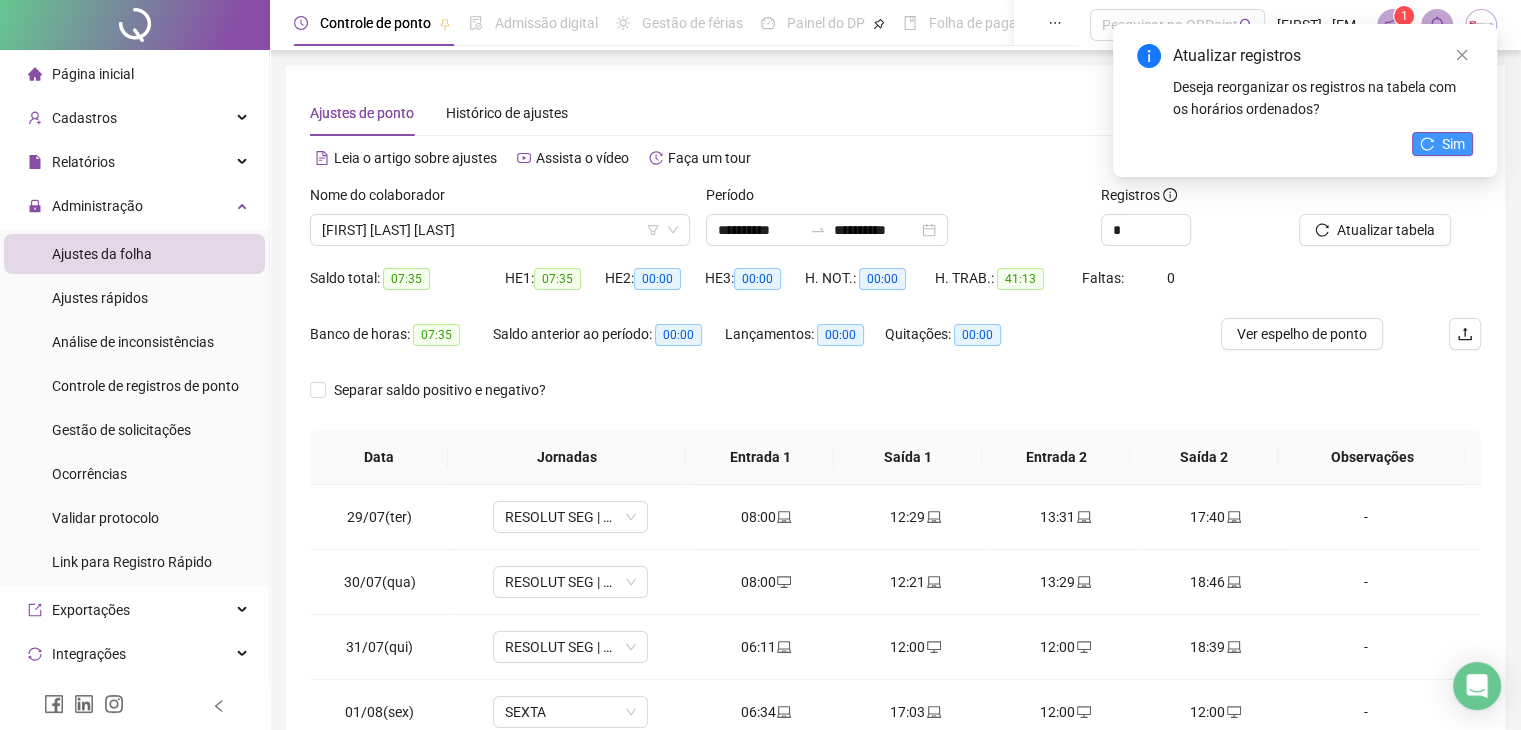click on "Sim" at bounding box center (1453, 144) 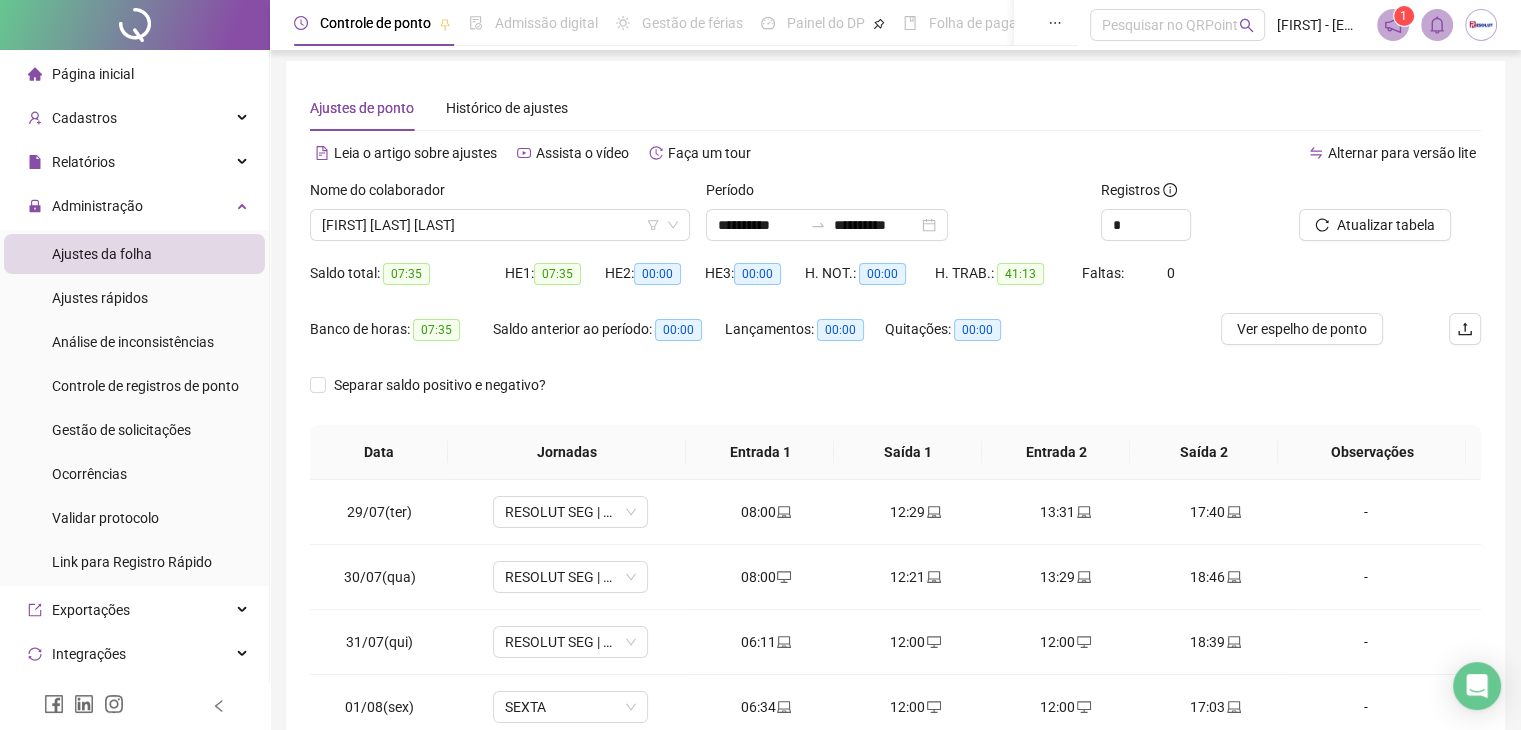 scroll, scrollTop: 0, scrollLeft: 0, axis: both 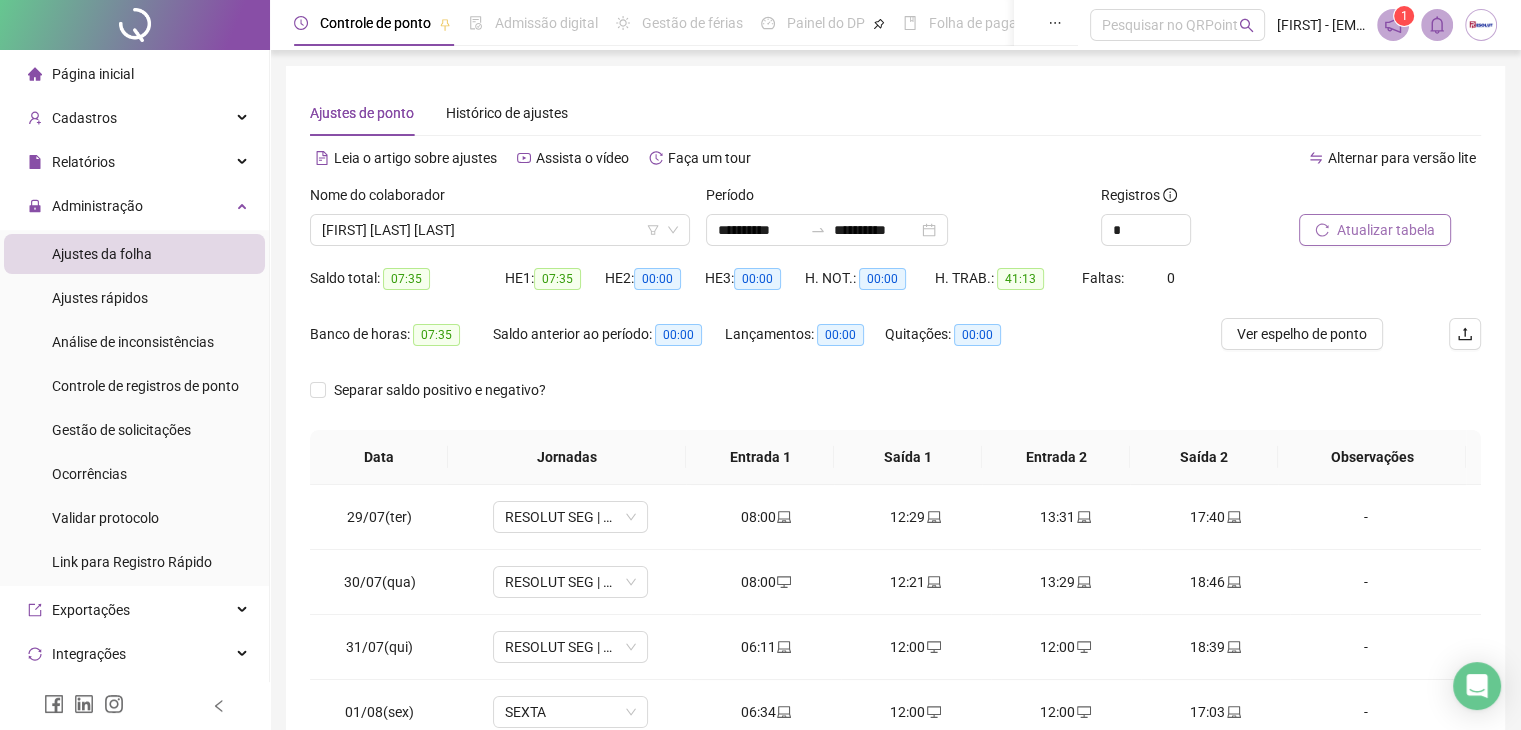 click on "Atualizar tabela" at bounding box center [1386, 230] 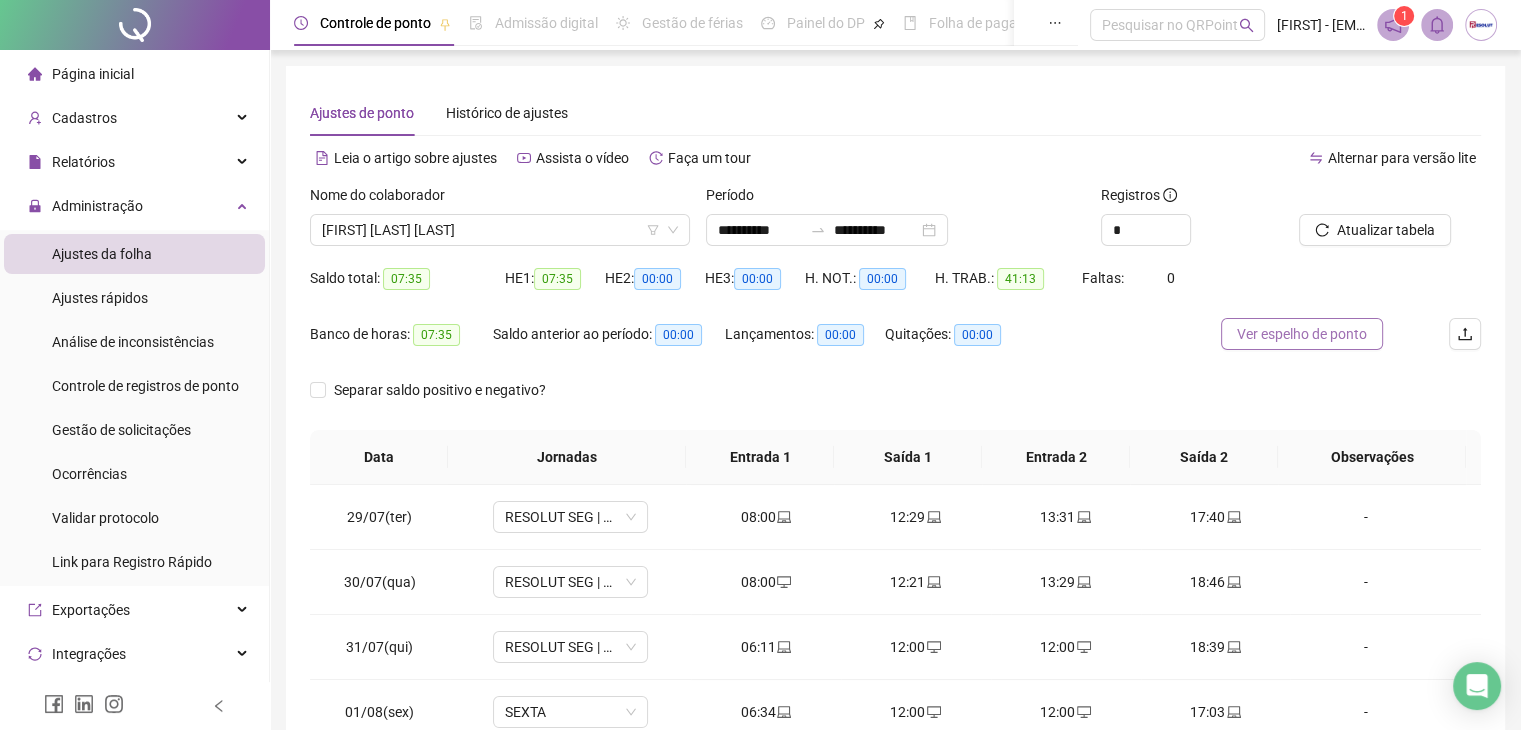 click on "Ver espelho de ponto" at bounding box center (1302, 334) 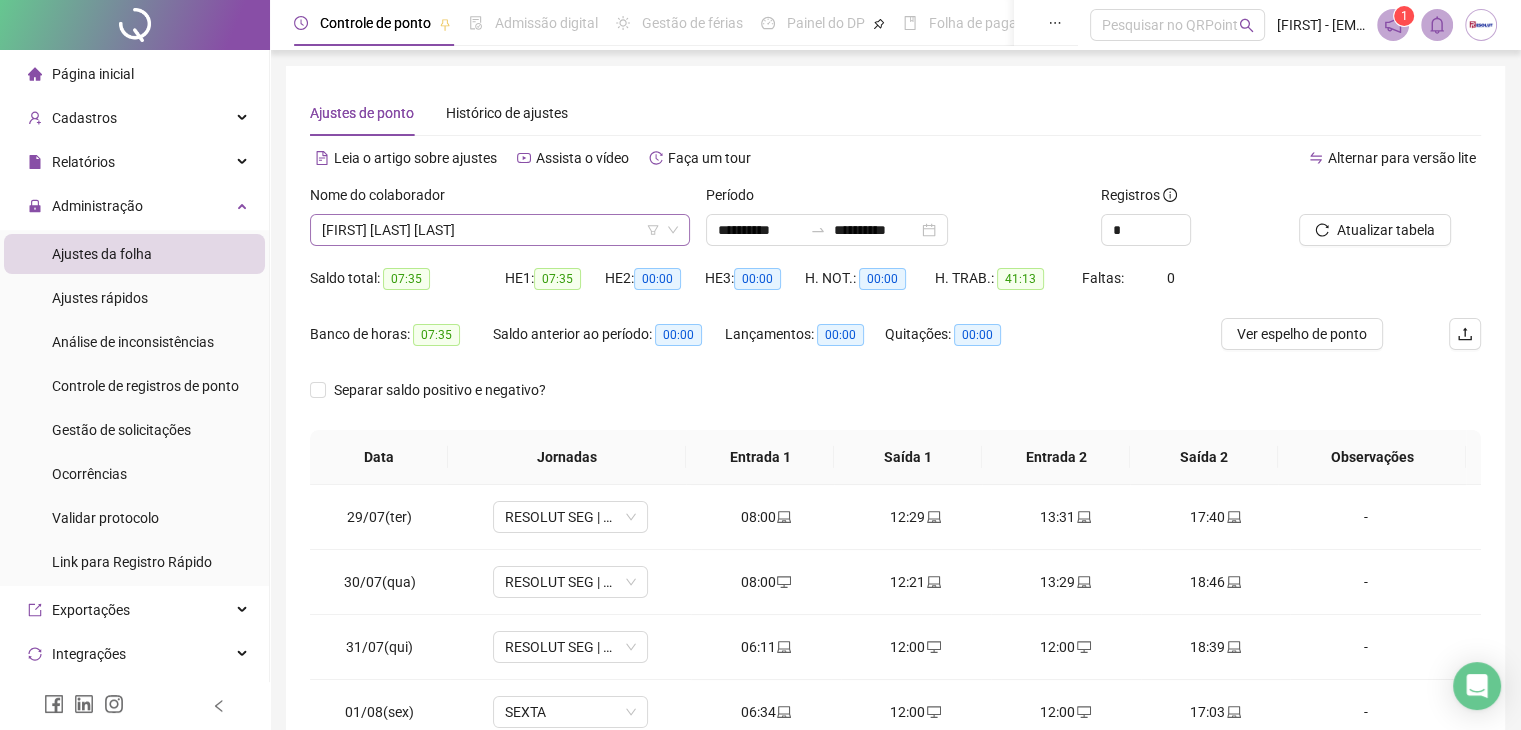 click on "[FIRST] [LAST] [LAST]" at bounding box center (500, 230) 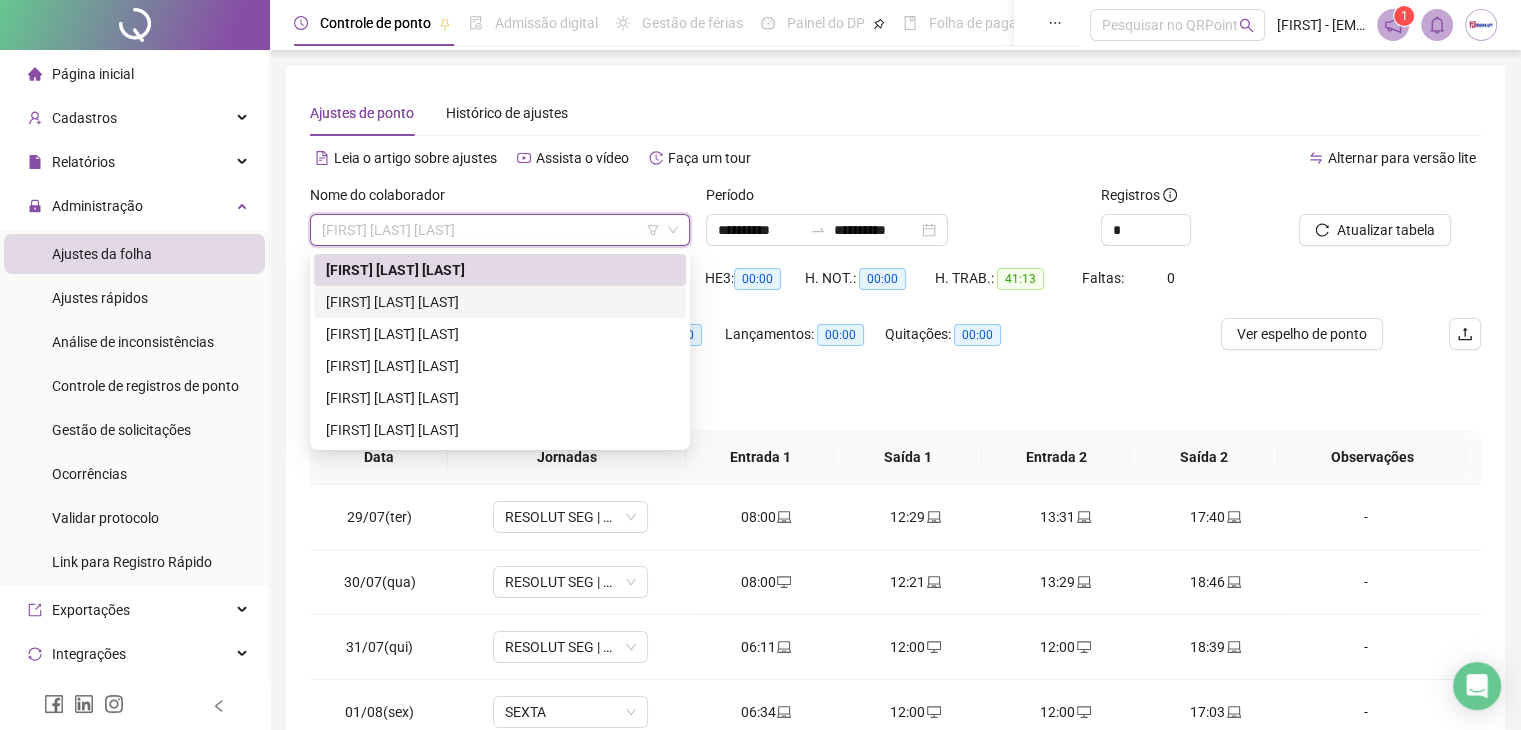 click on "[FIRST] [LAST] [LAST]" at bounding box center [500, 302] 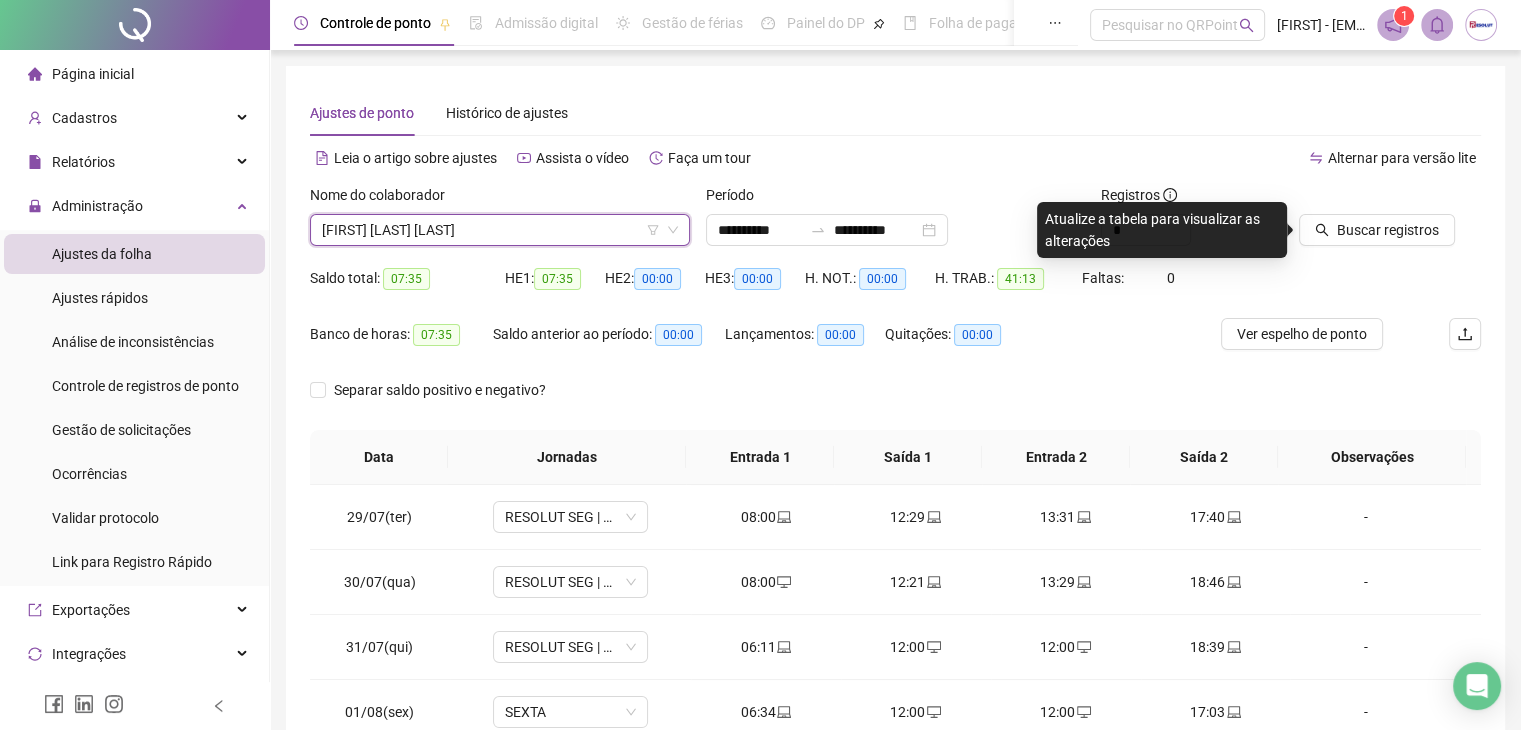 click on "Buscar registros" at bounding box center [1388, 230] 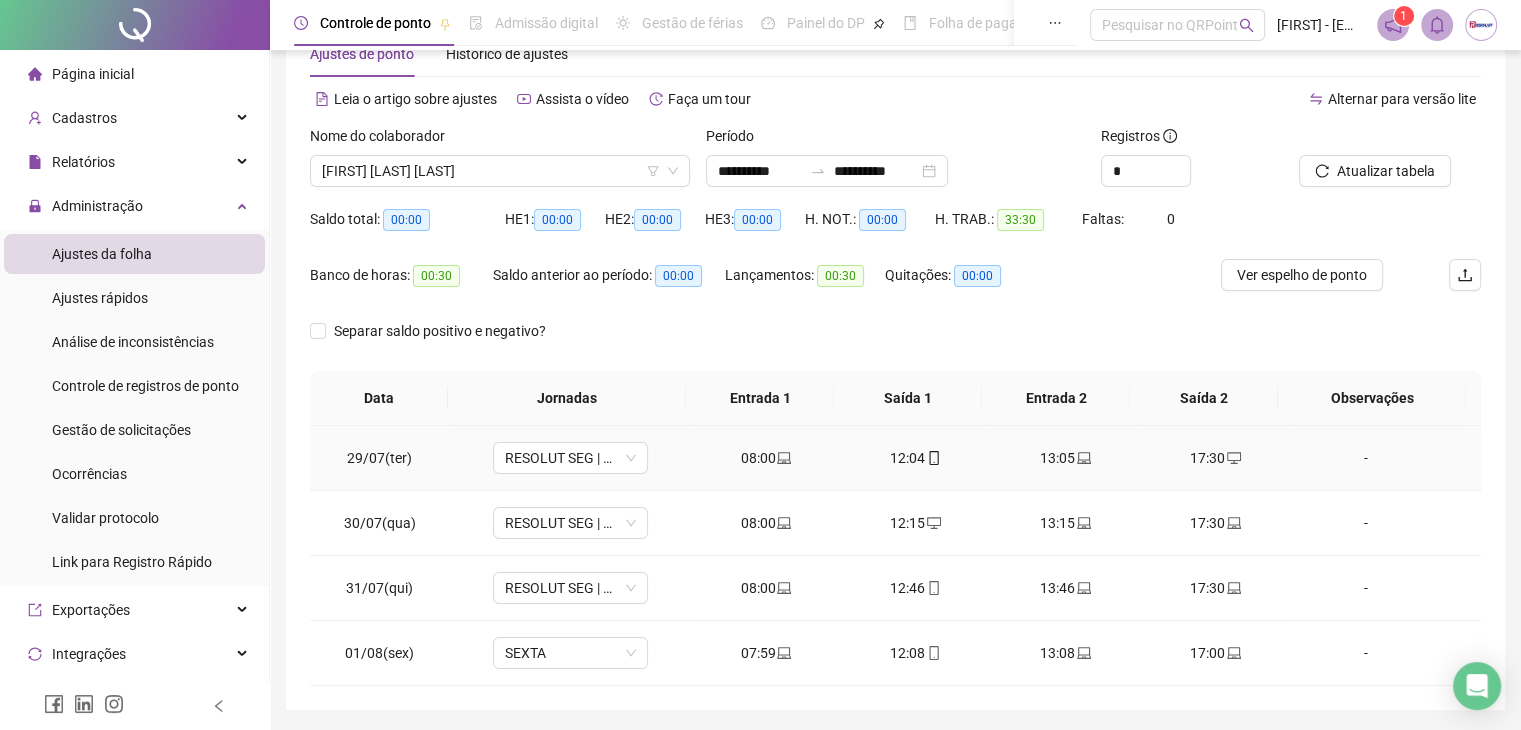 scroll, scrollTop: 24, scrollLeft: 0, axis: vertical 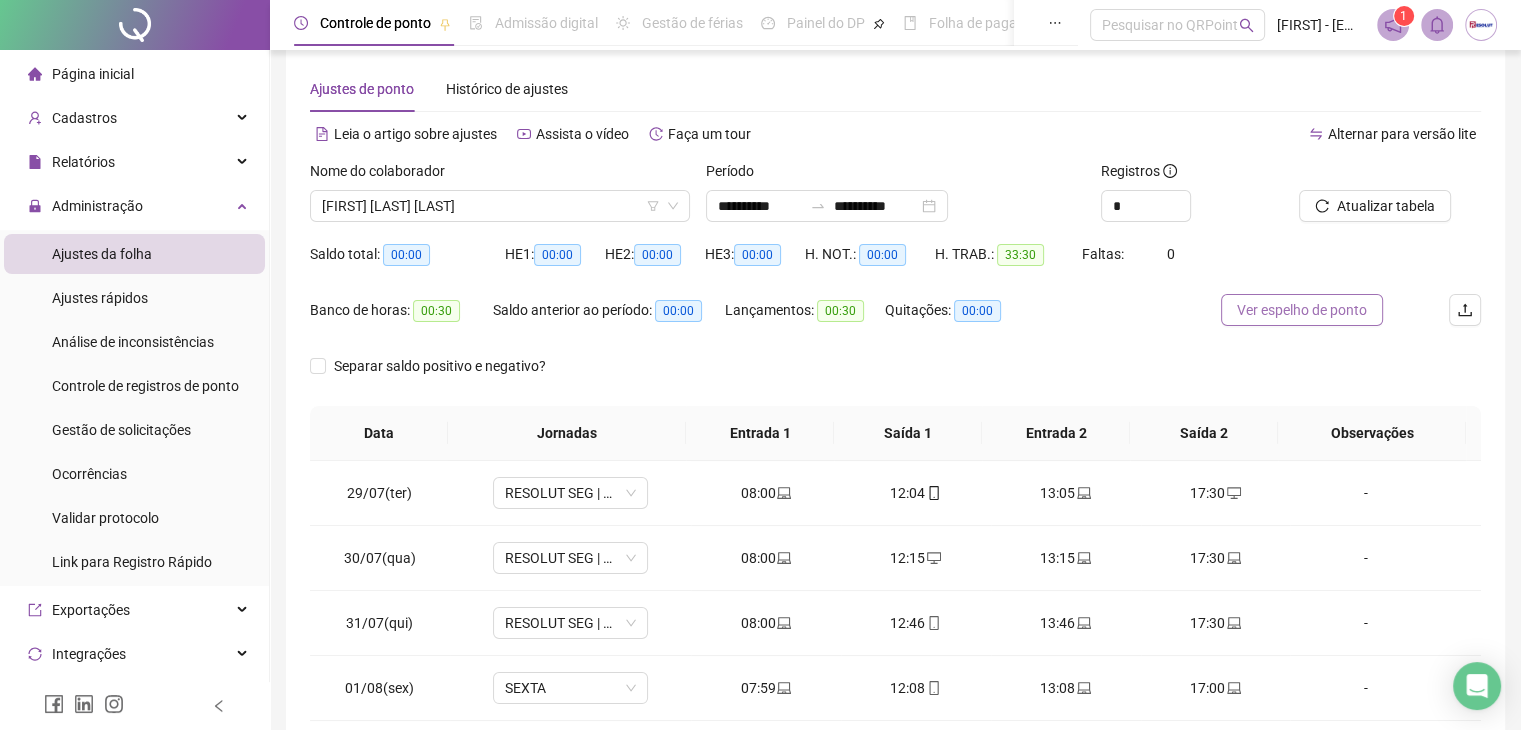 click on "Ver espelho de ponto" at bounding box center (1302, 310) 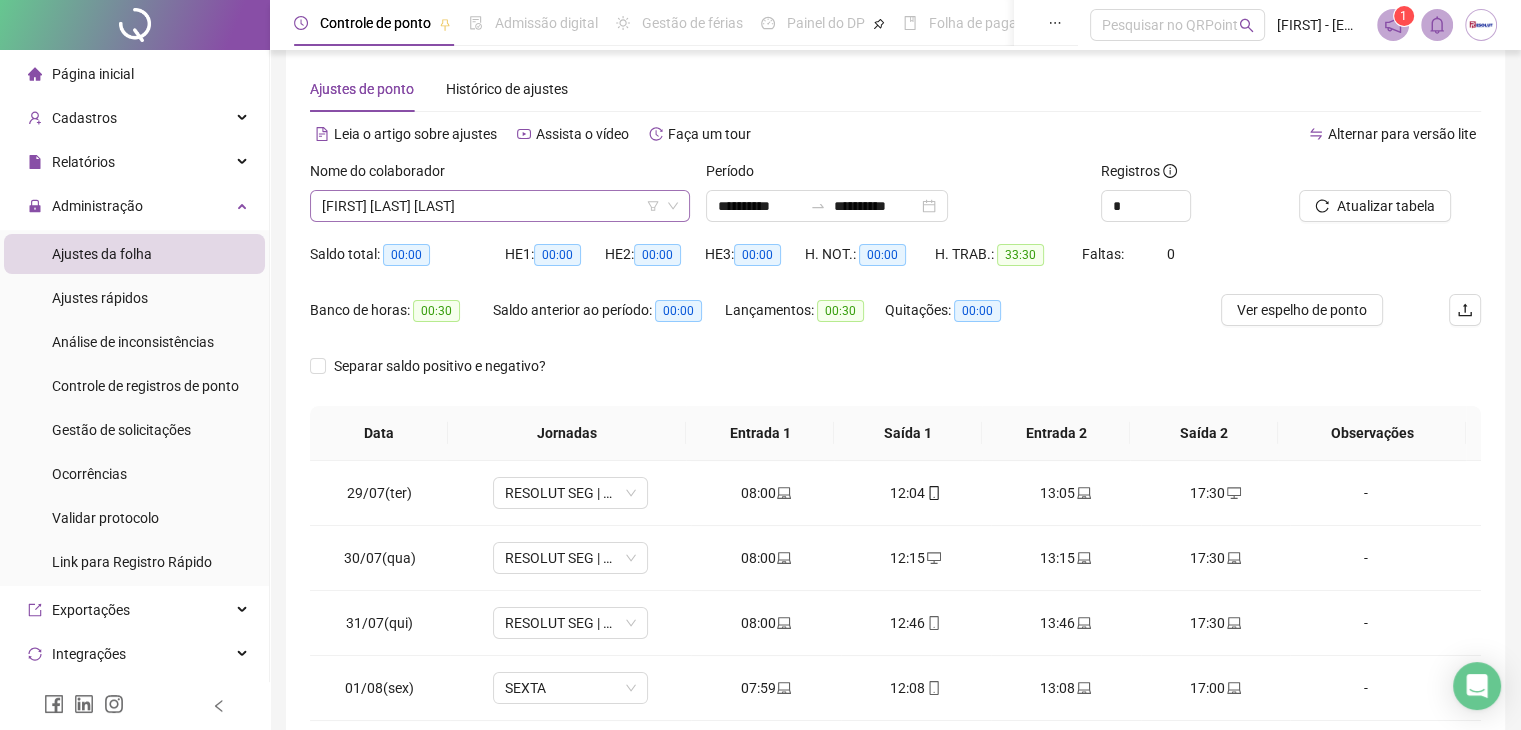 click on "[FIRST] [LAST] [LAST]" at bounding box center [500, 206] 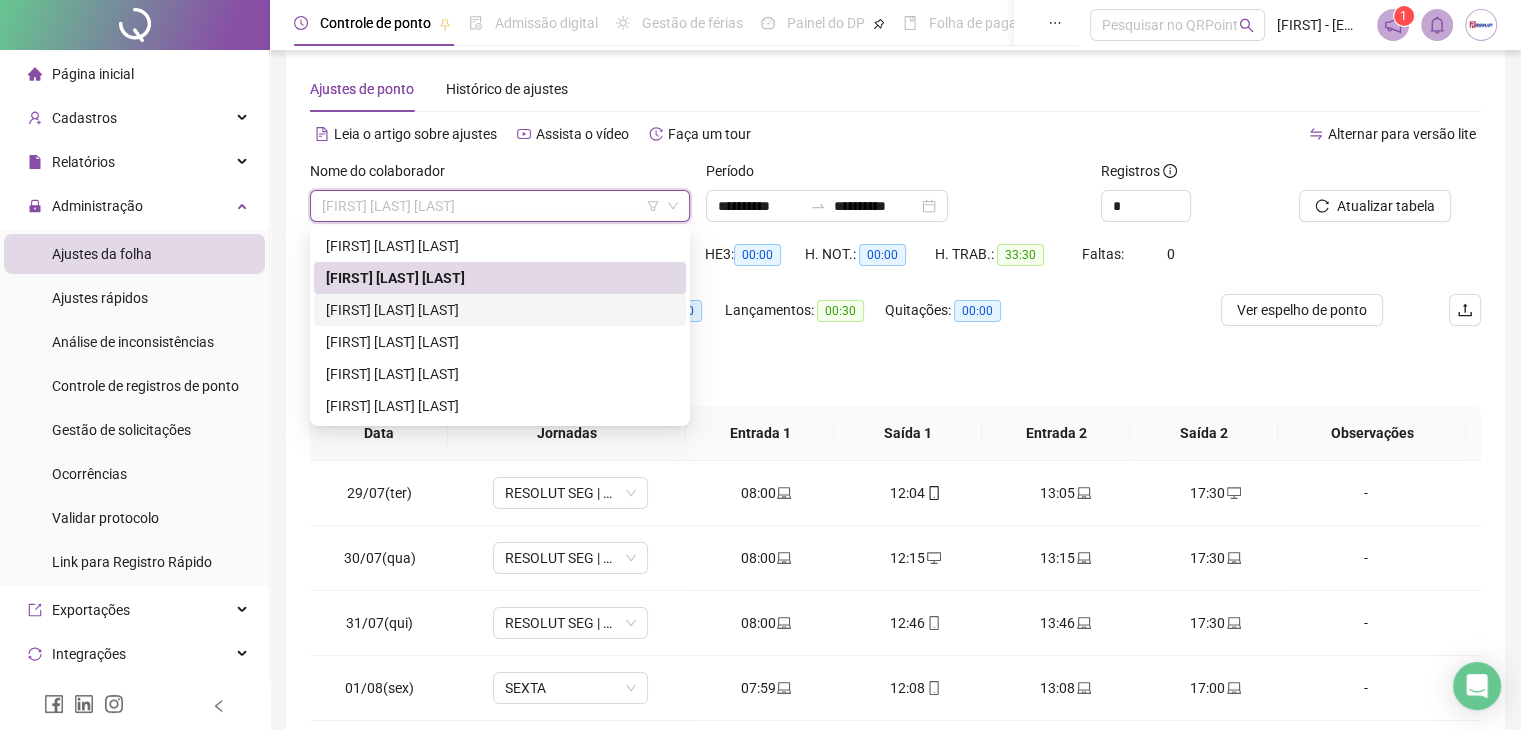 click on "[FIRST] [LAST] [LAST]" at bounding box center (500, 310) 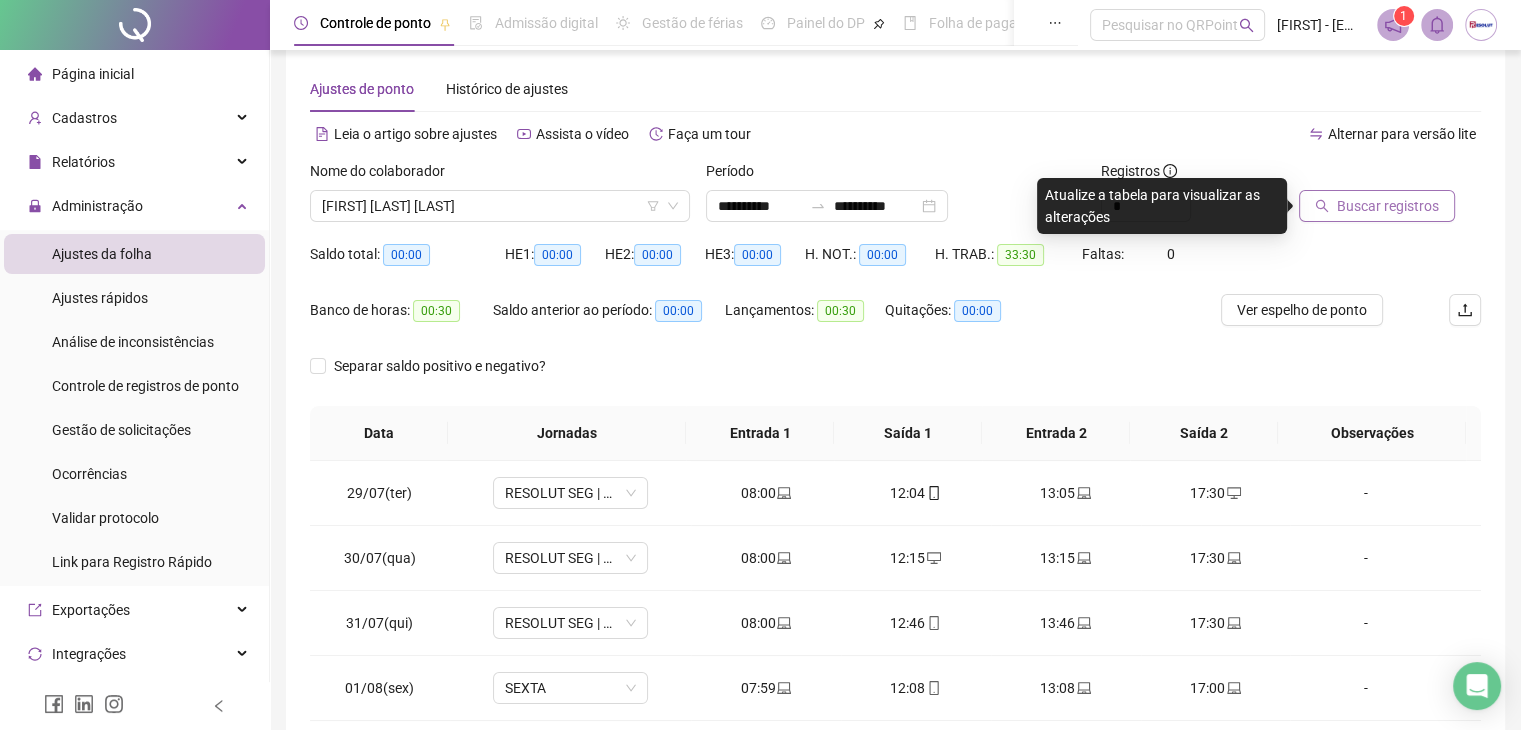 click on "Buscar registros" at bounding box center (1365, 191) 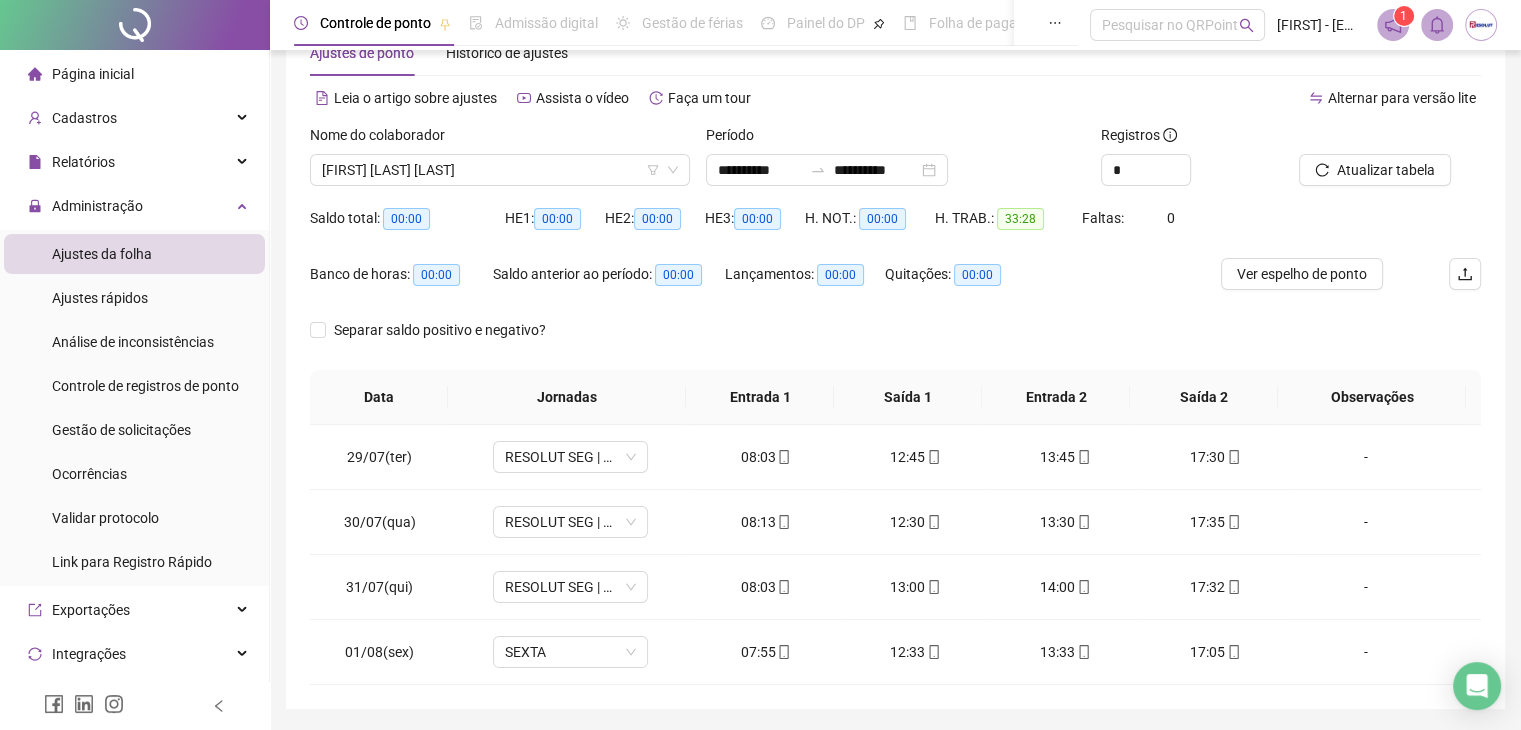 scroll, scrollTop: 24, scrollLeft: 0, axis: vertical 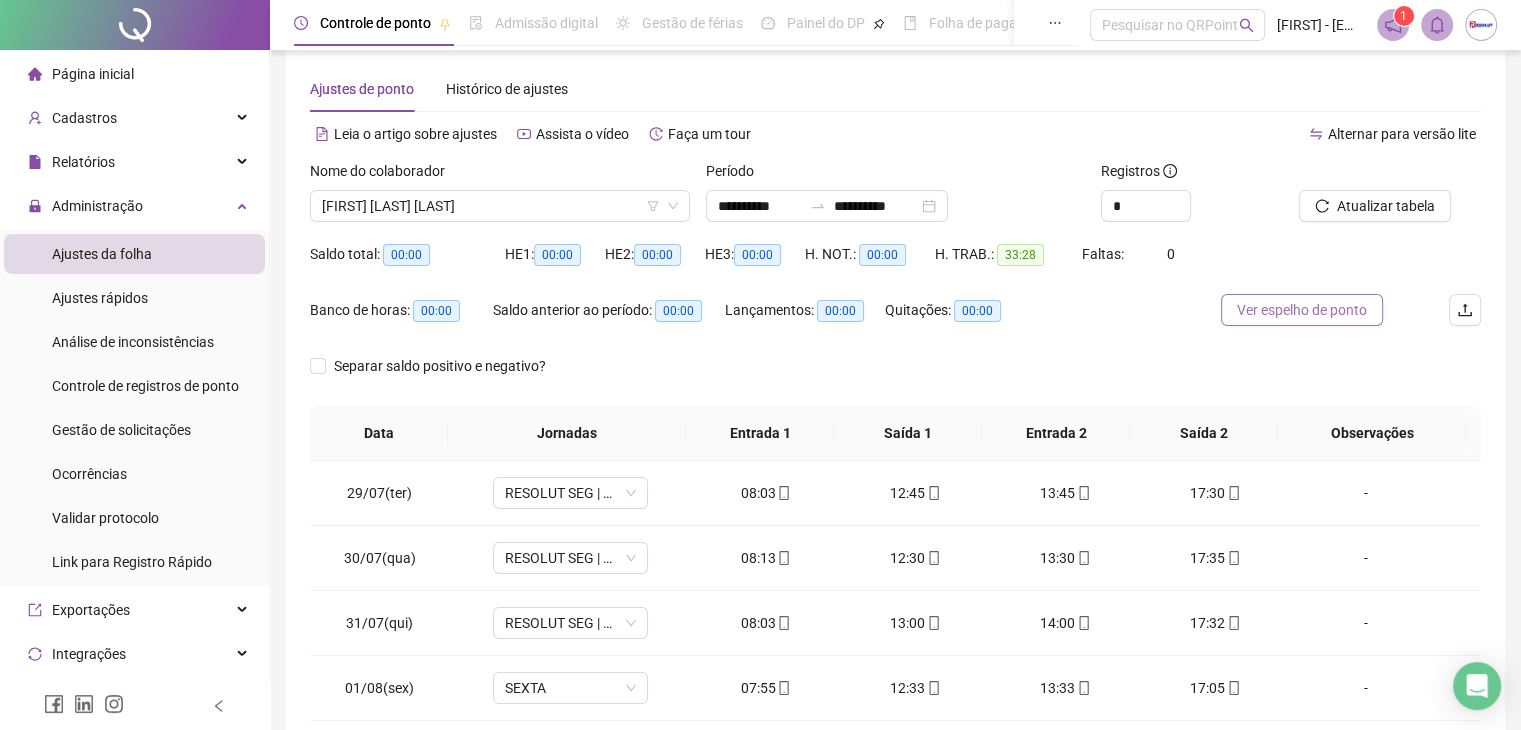 click on "Ver espelho de ponto" at bounding box center [1302, 310] 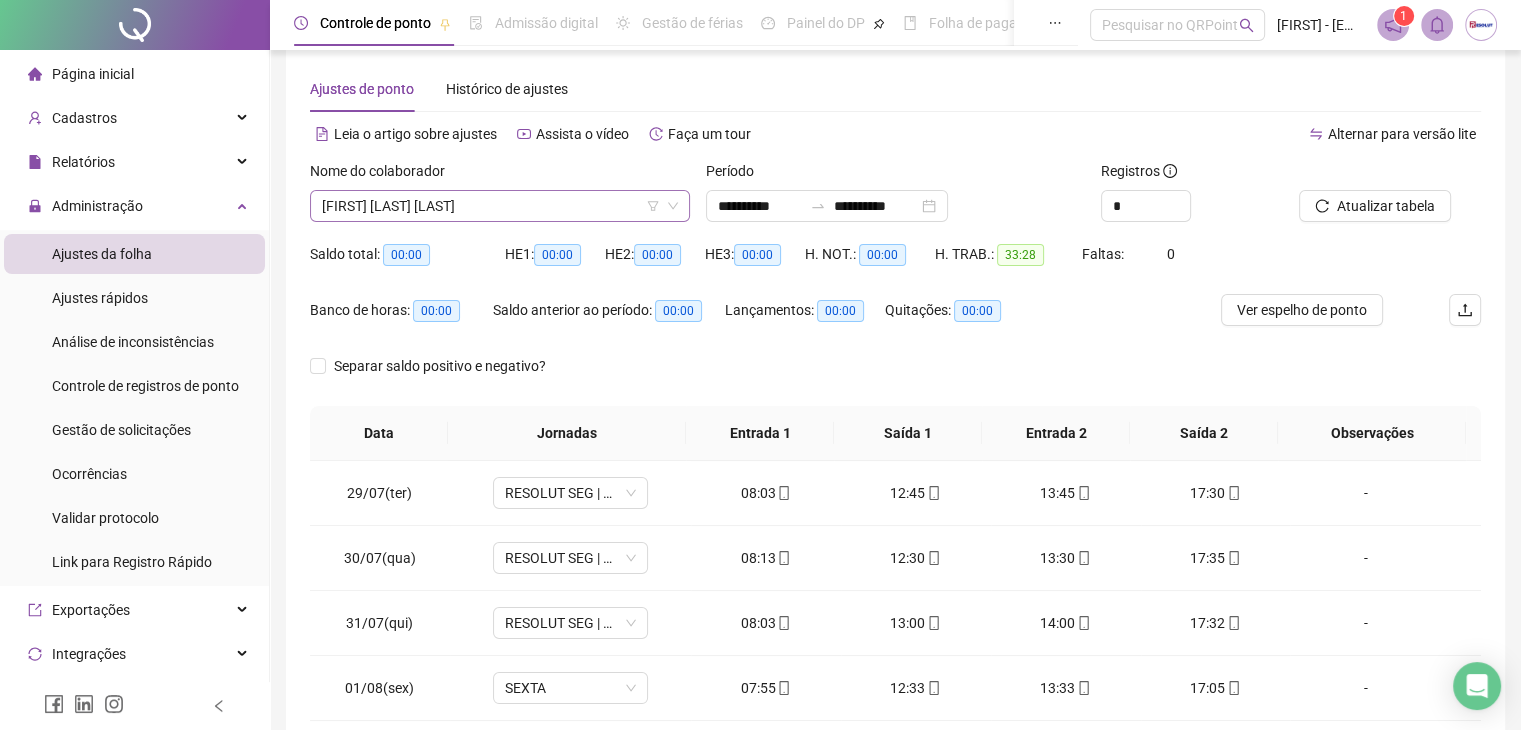 click on "[FIRST] [LAST] [LAST]" at bounding box center (500, 206) 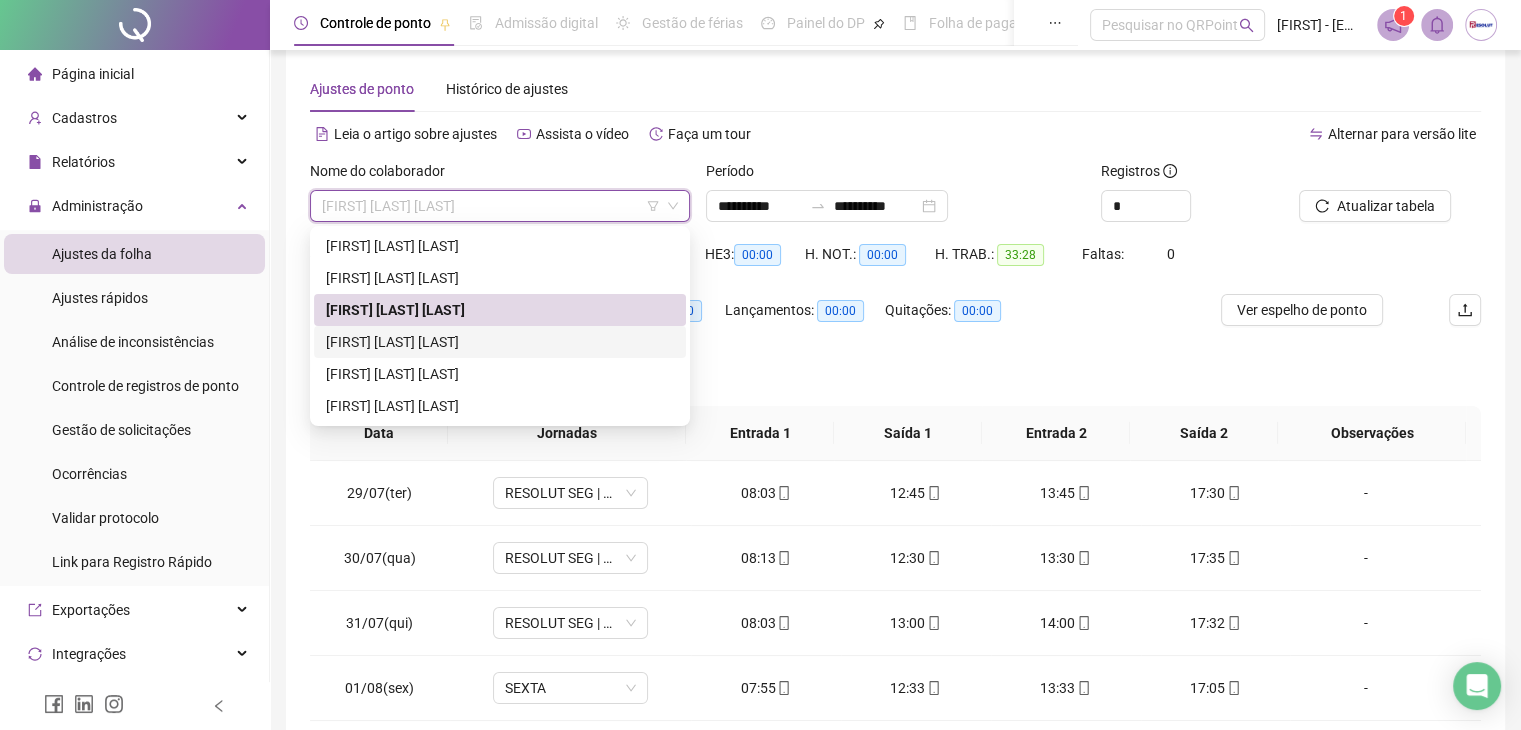 drag, startPoint x: 449, startPoint y: 338, endPoint x: 478, endPoint y: 333, distance: 29.427877 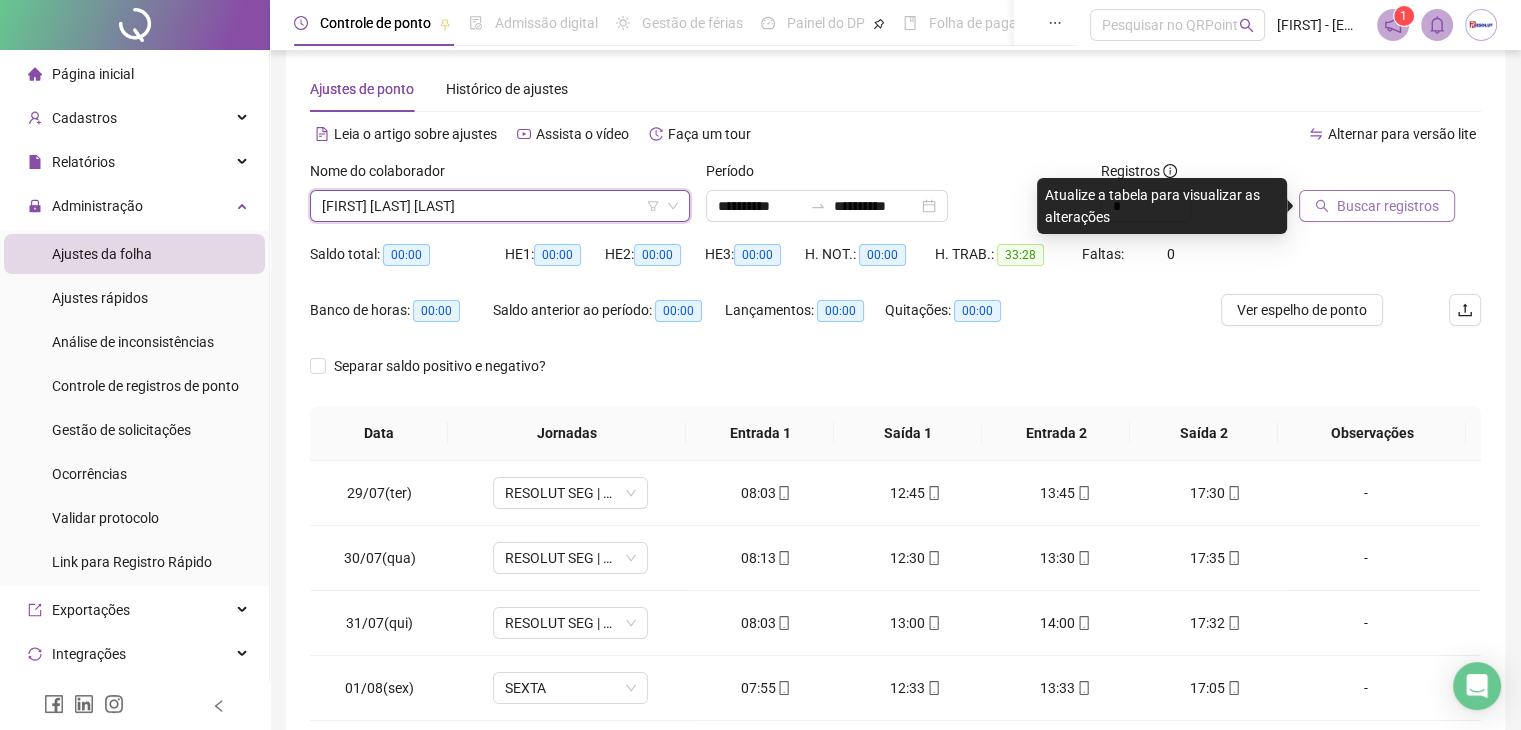click on "Buscar registros" at bounding box center [1388, 206] 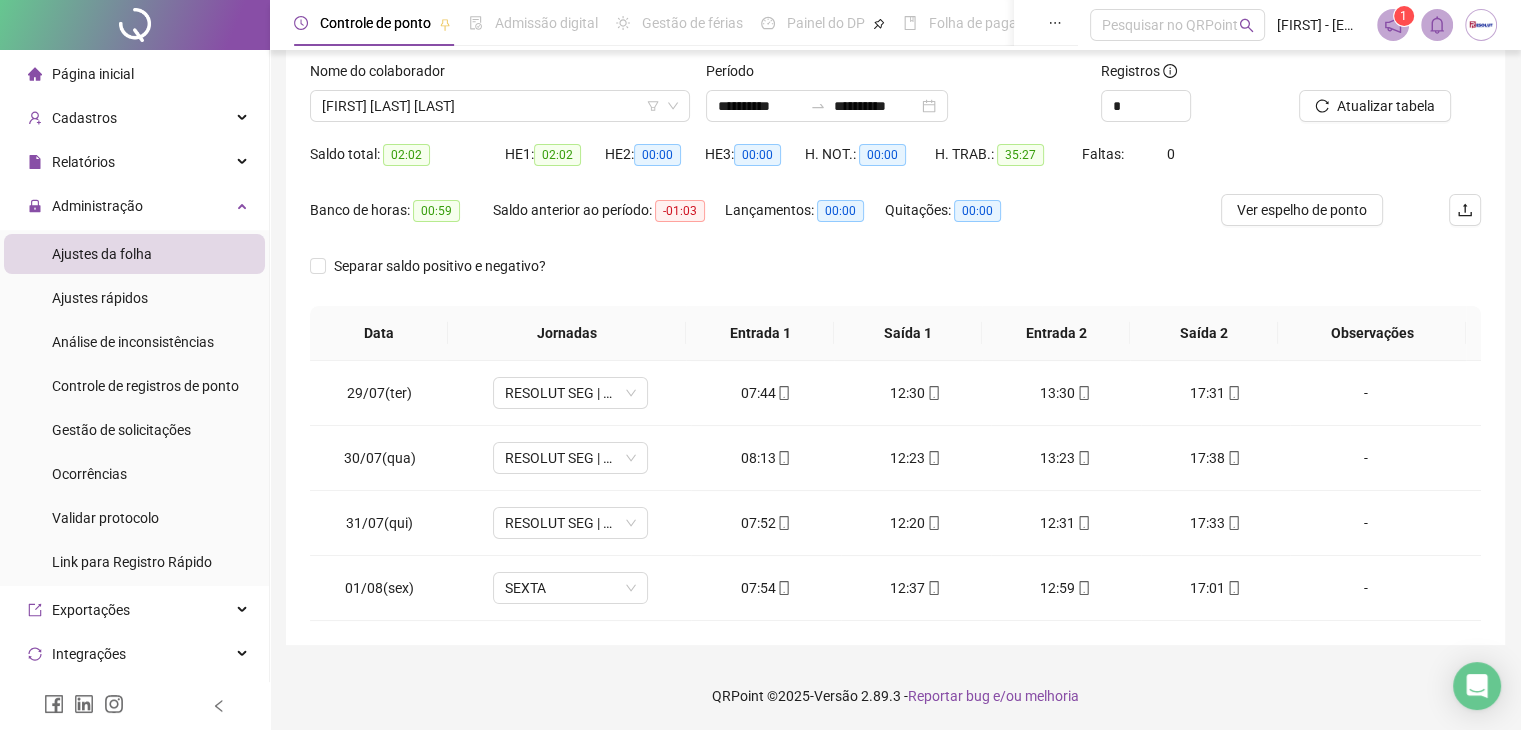 scroll, scrollTop: 24, scrollLeft: 0, axis: vertical 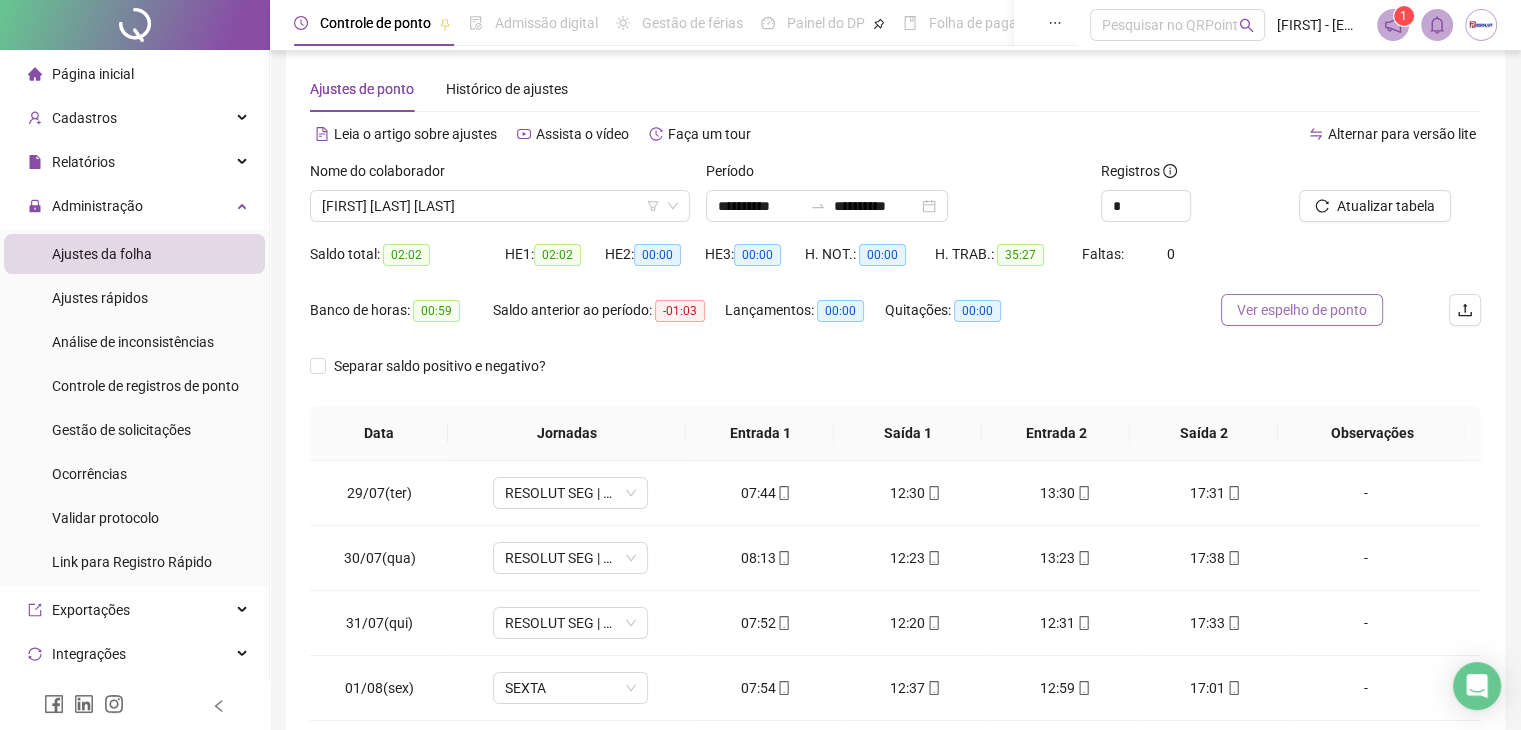 click on "Ver espelho de ponto" at bounding box center (1302, 310) 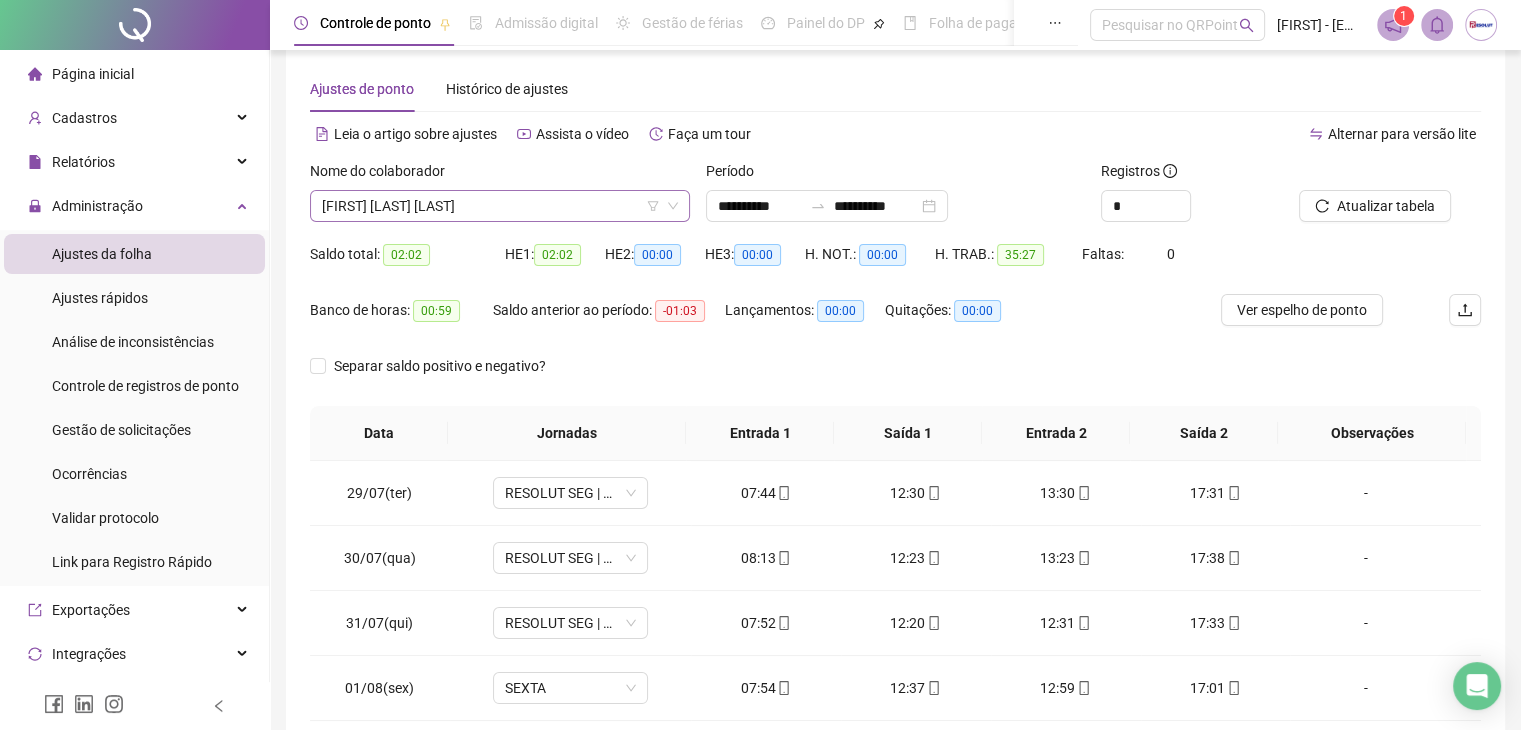 click on "[FIRST] [LAST] [LAST]" at bounding box center (500, 206) 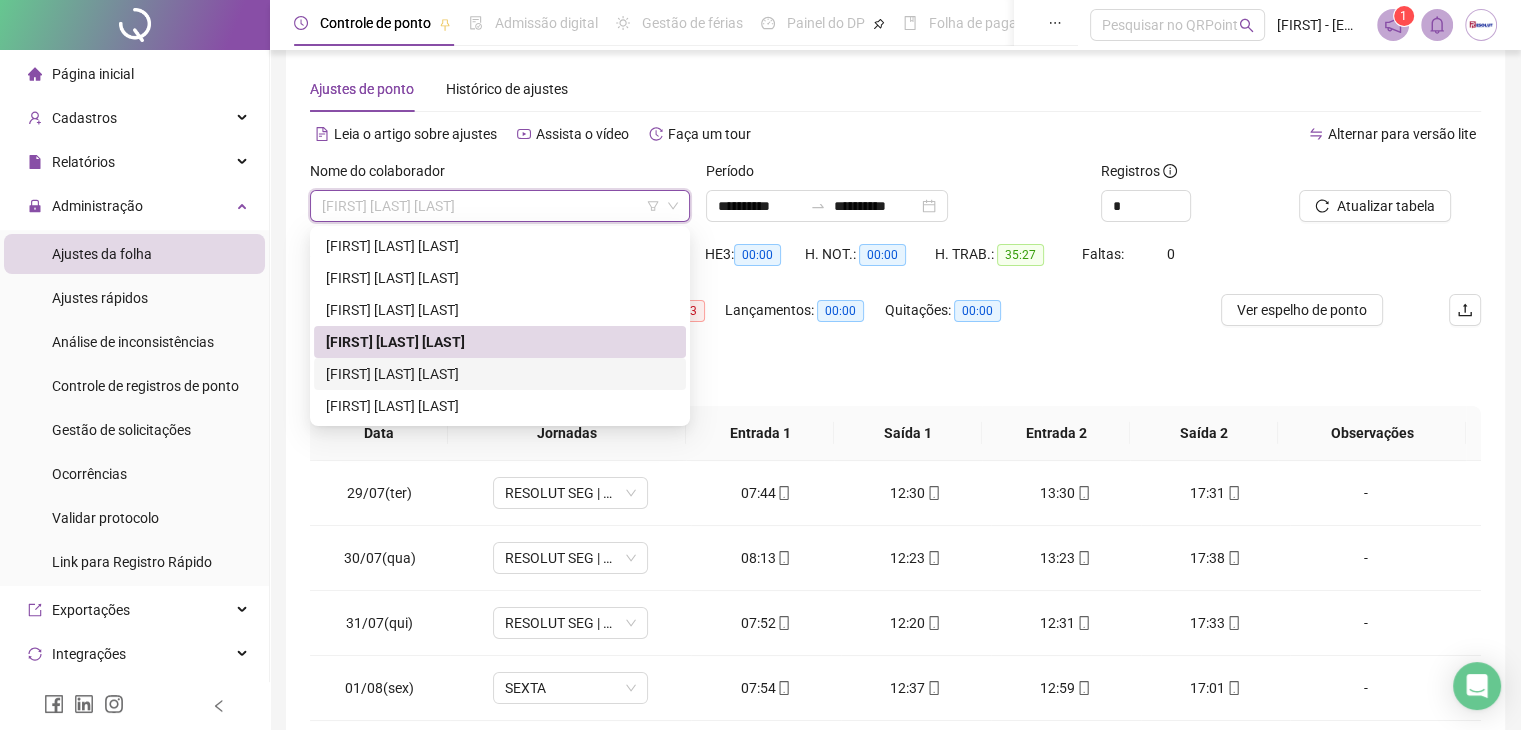 click on "[FIRST] [LAST] [LAST]" at bounding box center (500, 374) 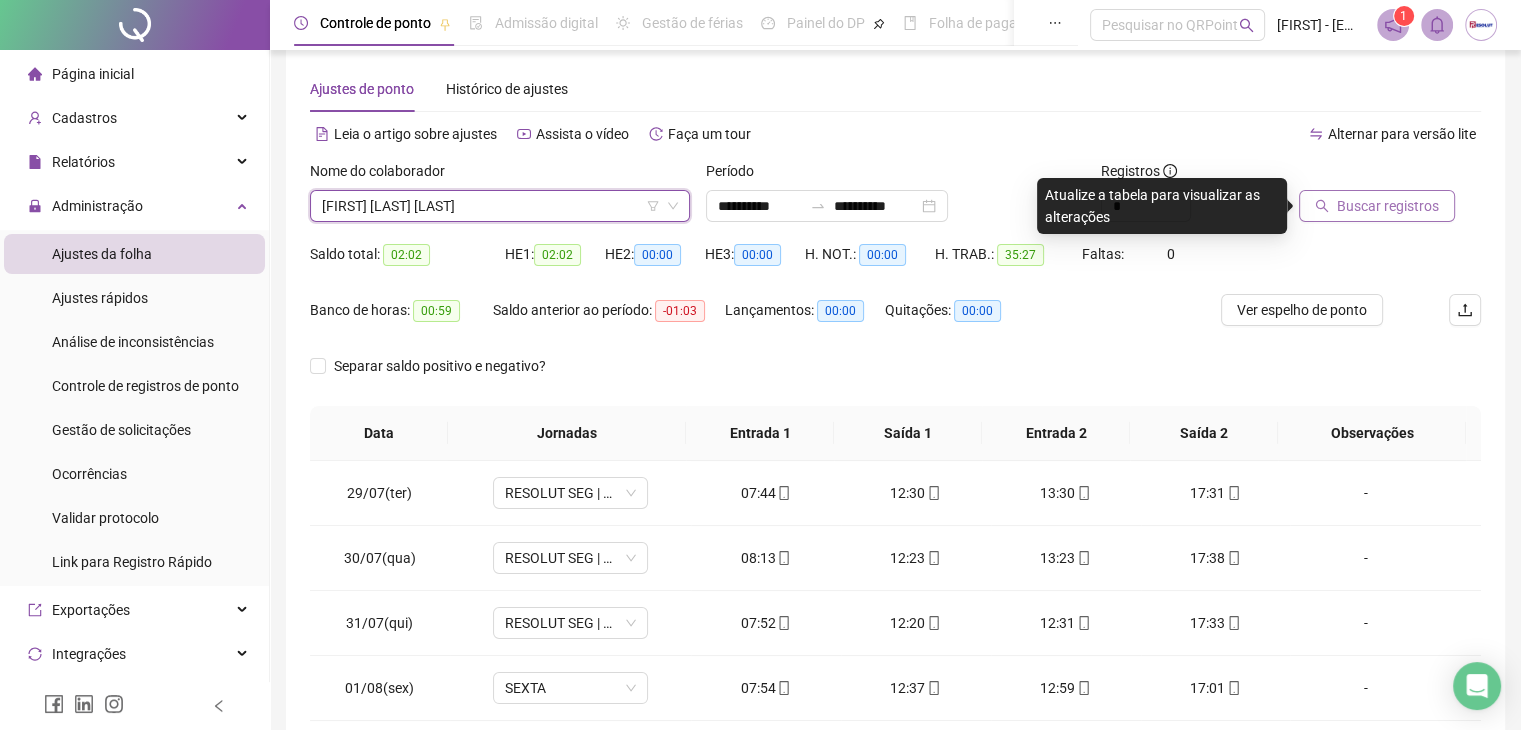 click on "Buscar registros" at bounding box center (1377, 206) 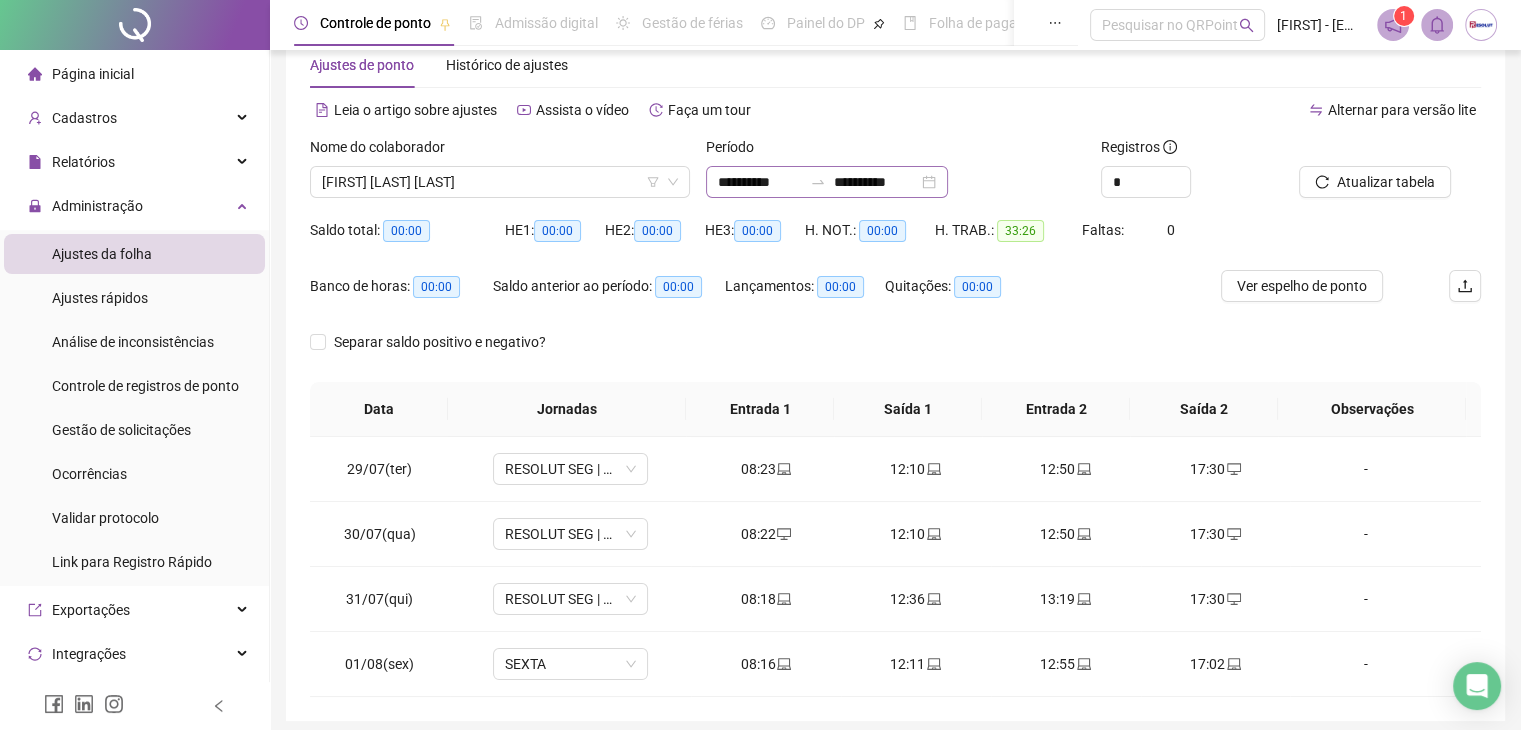 scroll, scrollTop: 124, scrollLeft: 0, axis: vertical 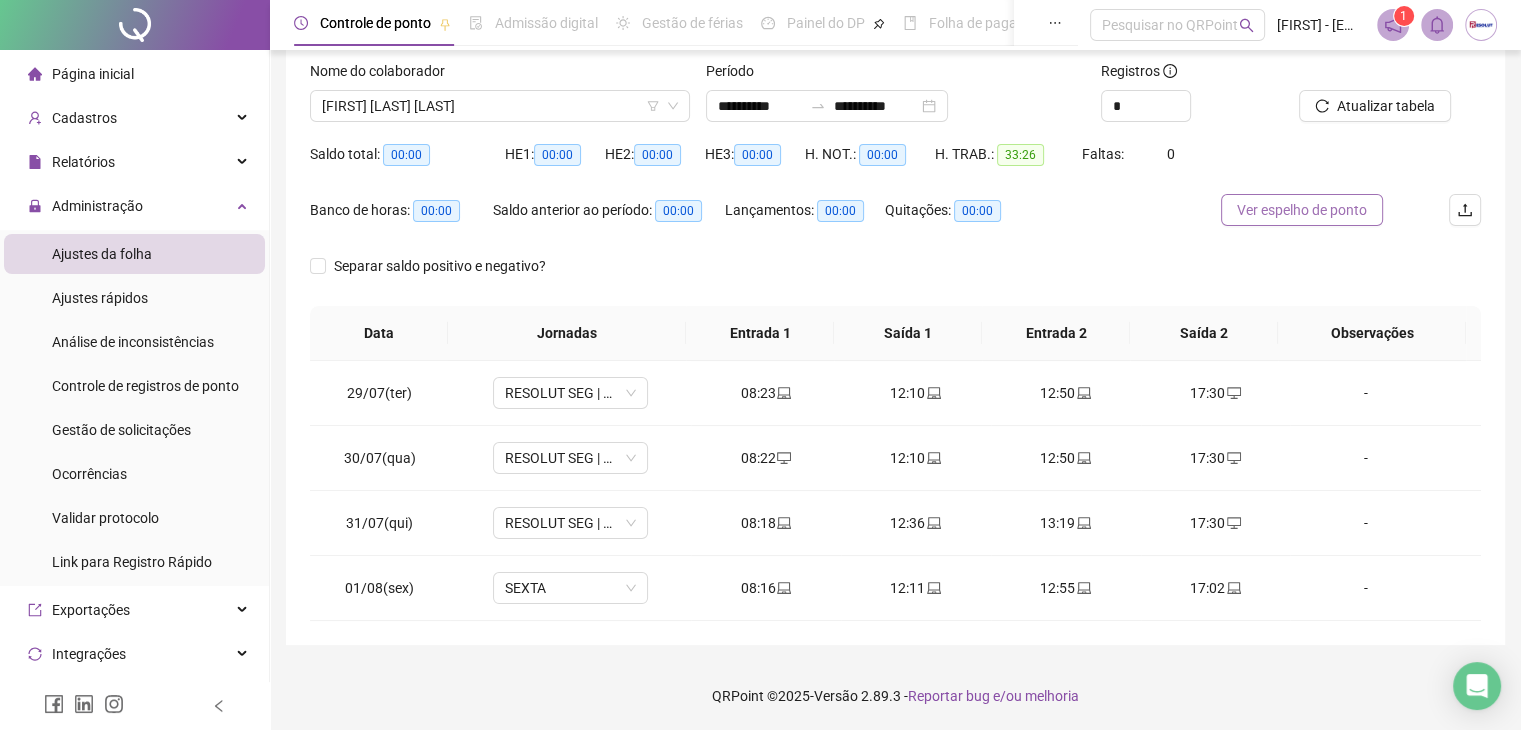 click on "Ver espelho de ponto" at bounding box center (1302, 210) 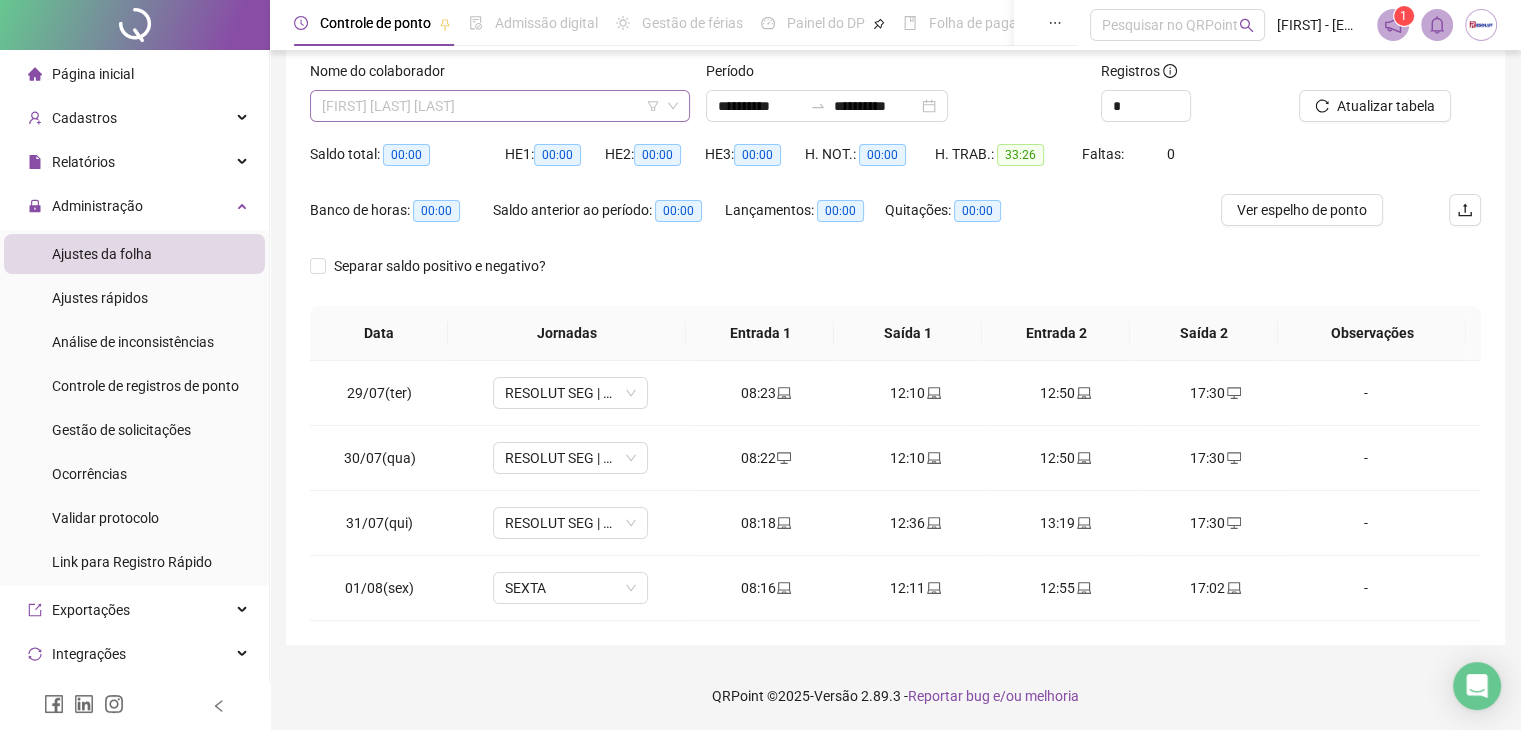 click on "[FIRST] [LAST] [LAST]" at bounding box center [500, 106] 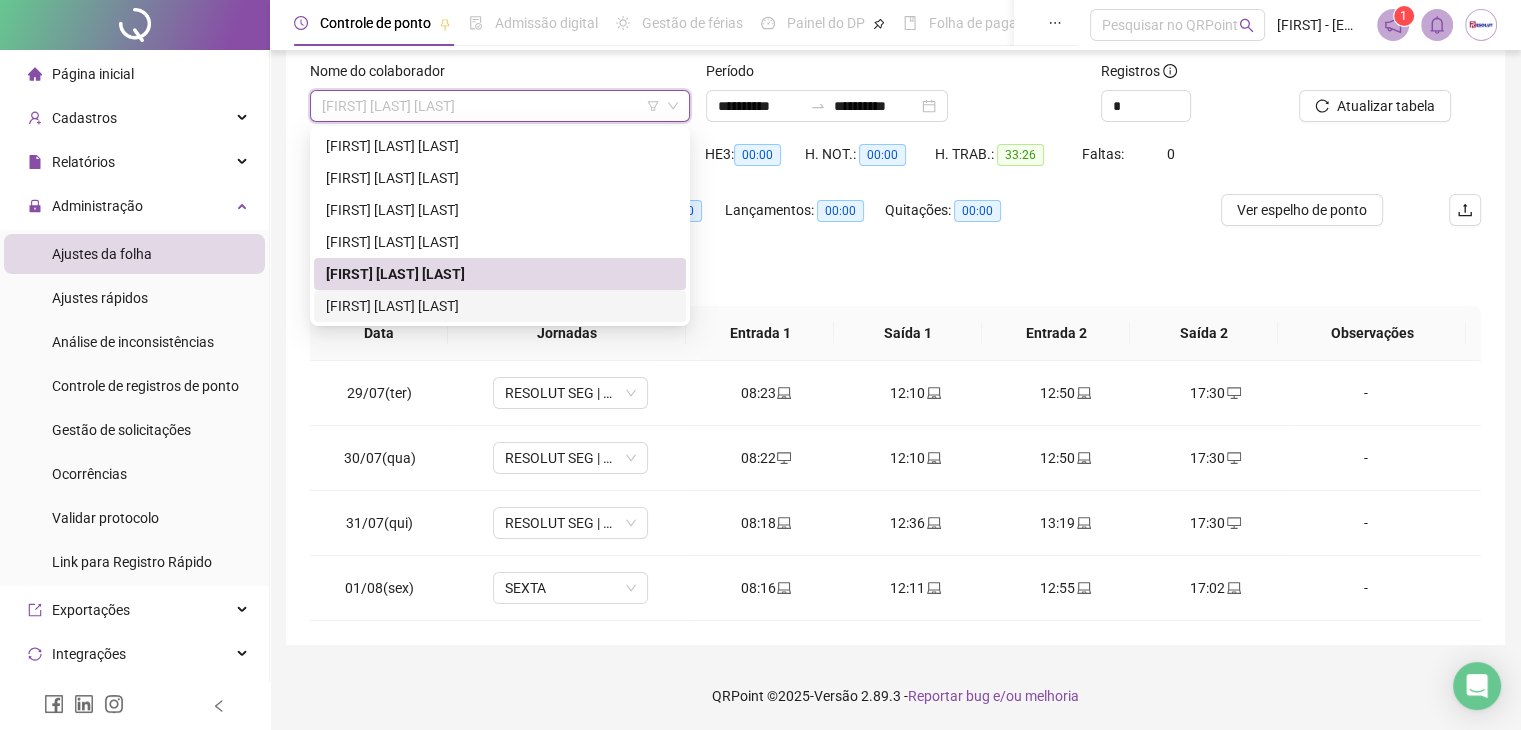 click on "[FIRST] [LAST] [LAST]" at bounding box center (500, 306) 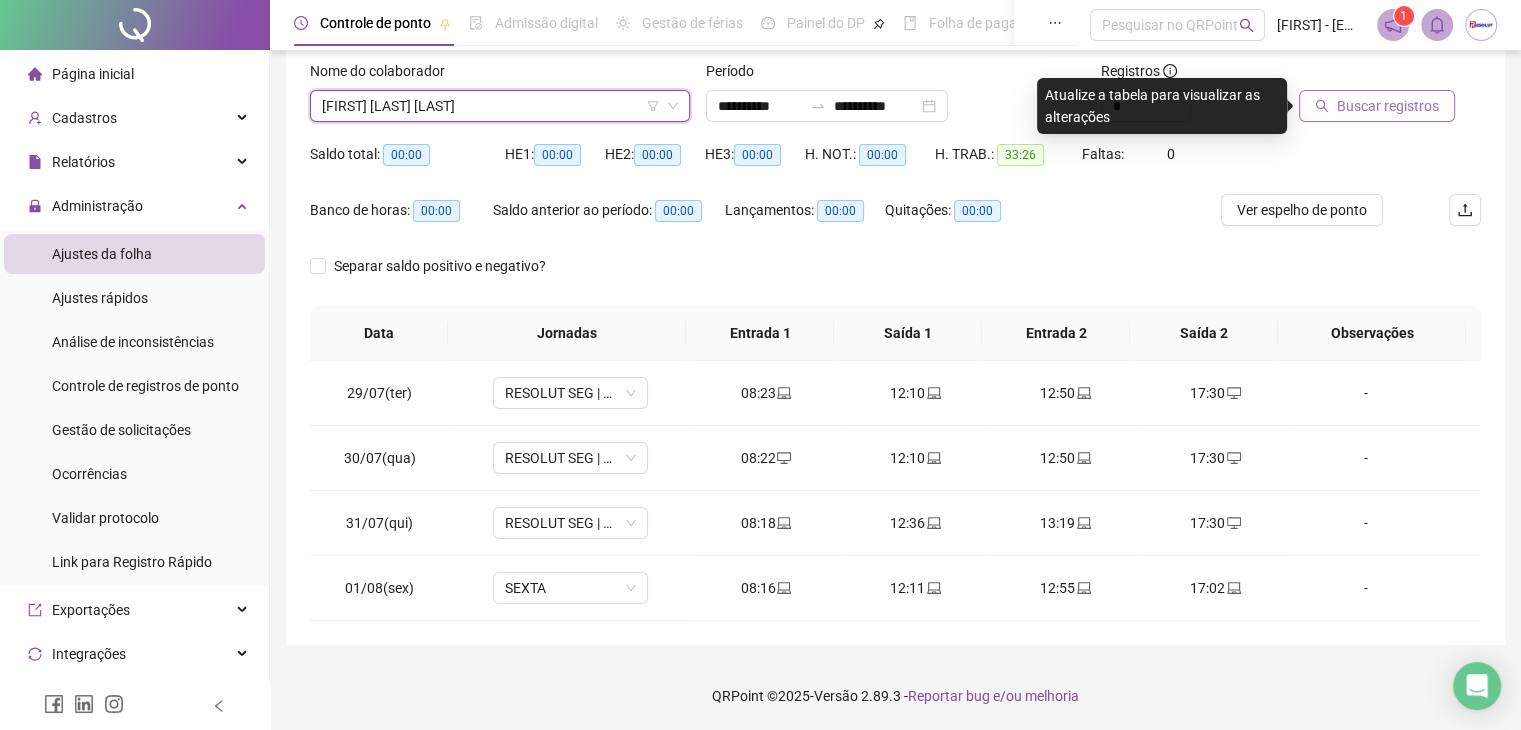 click on "Buscar registros" at bounding box center (1388, 106) 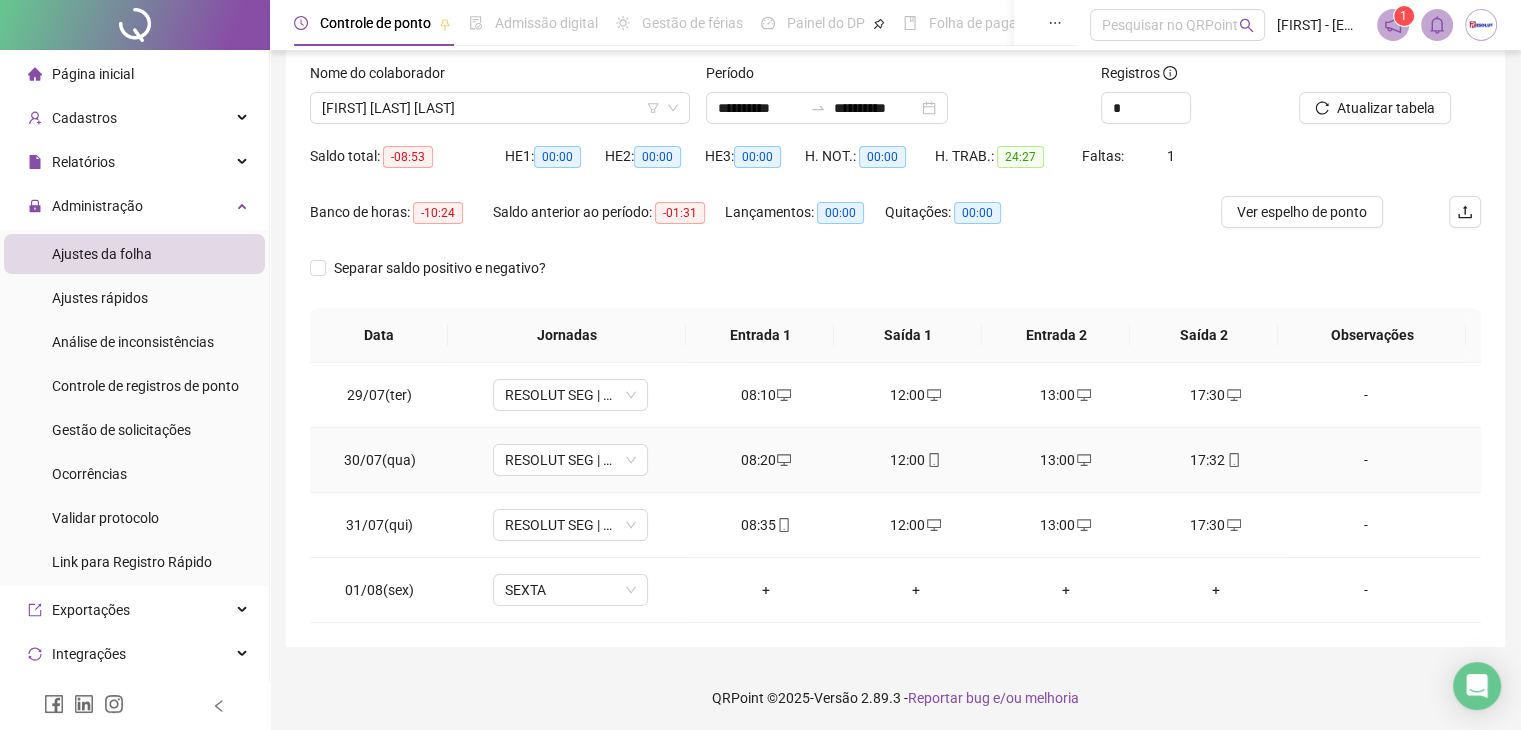 scroll, scrollTop: 124, scrollLeft: 0, axis: vertical 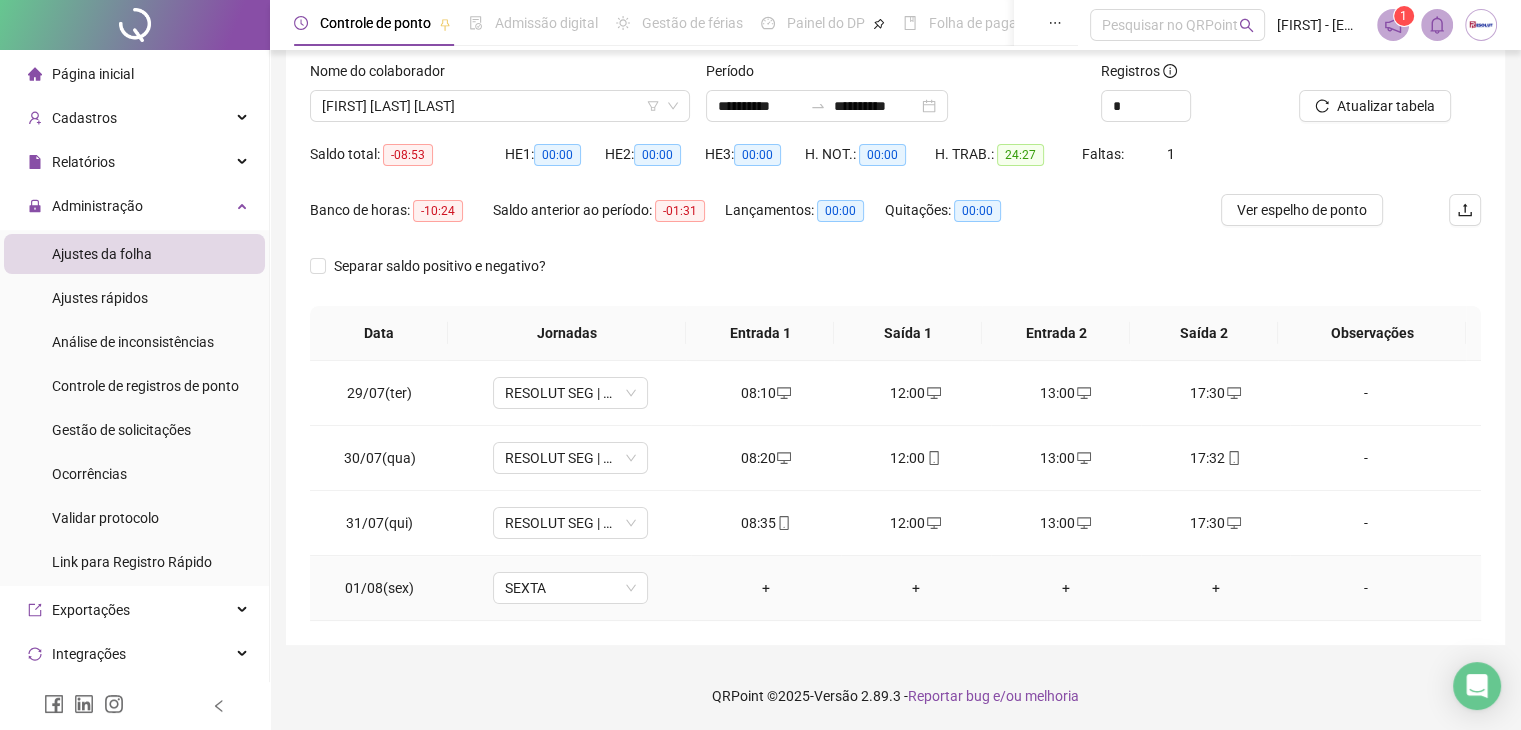 click on "+" at bounding box center [766, 588] 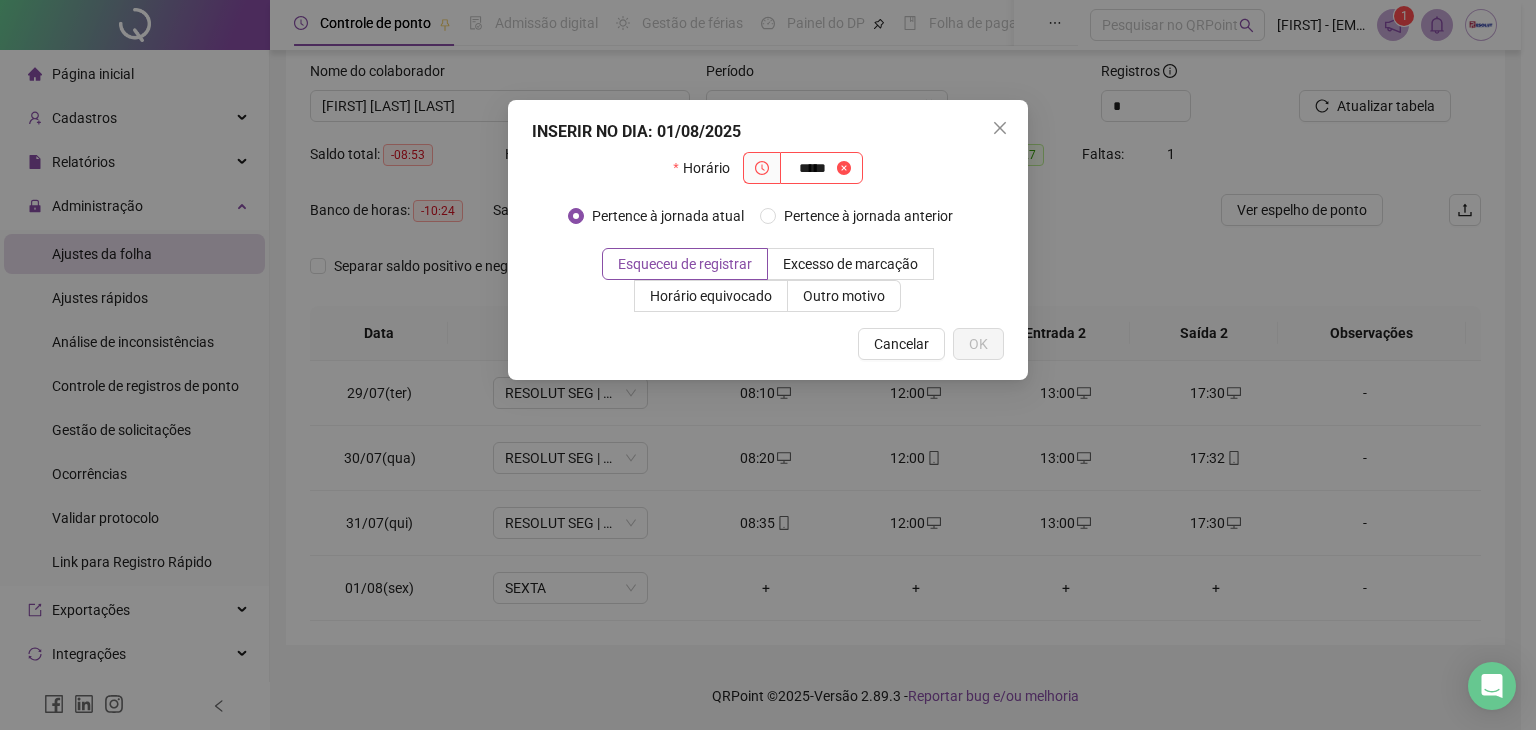 type on "*****" 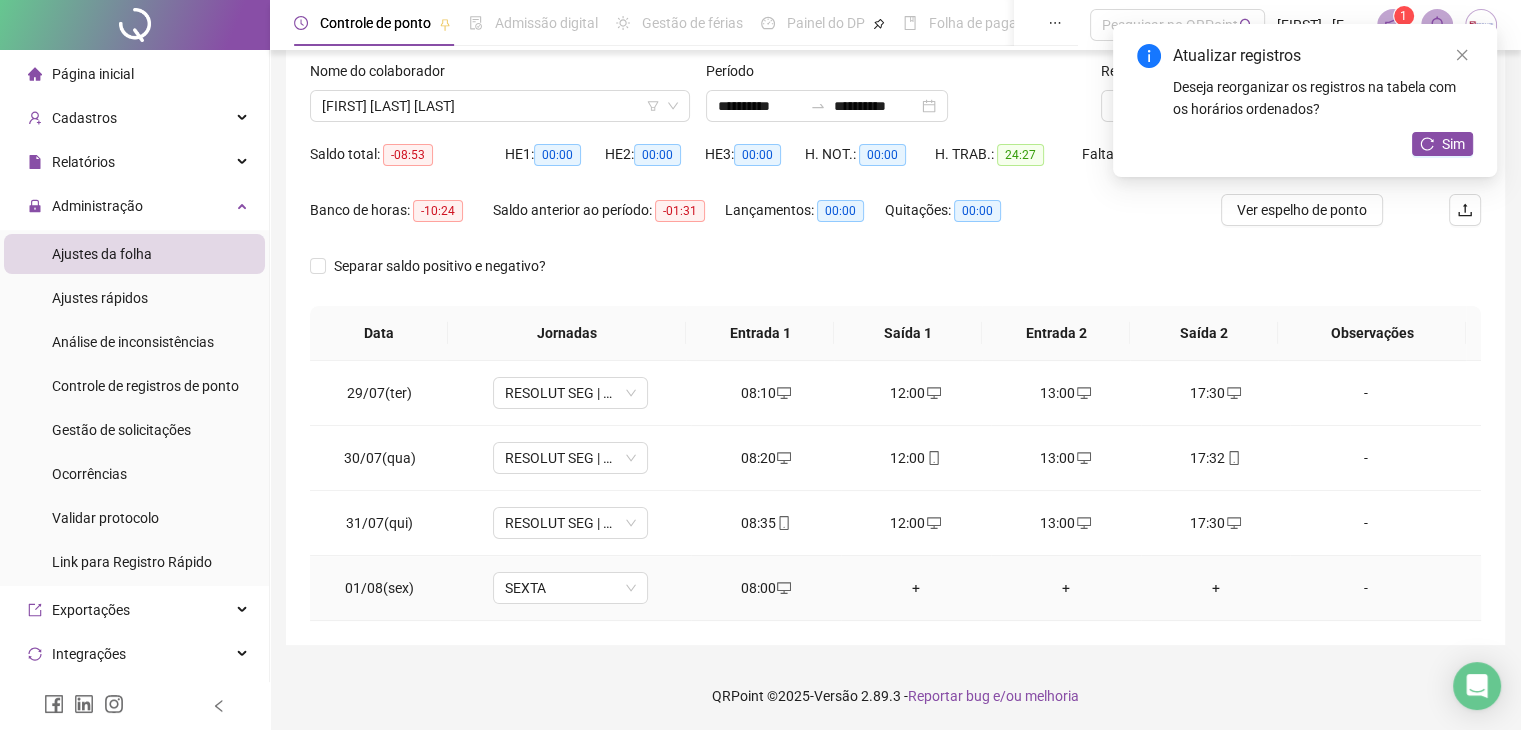 click on "+" at bounding box center (916, 588) 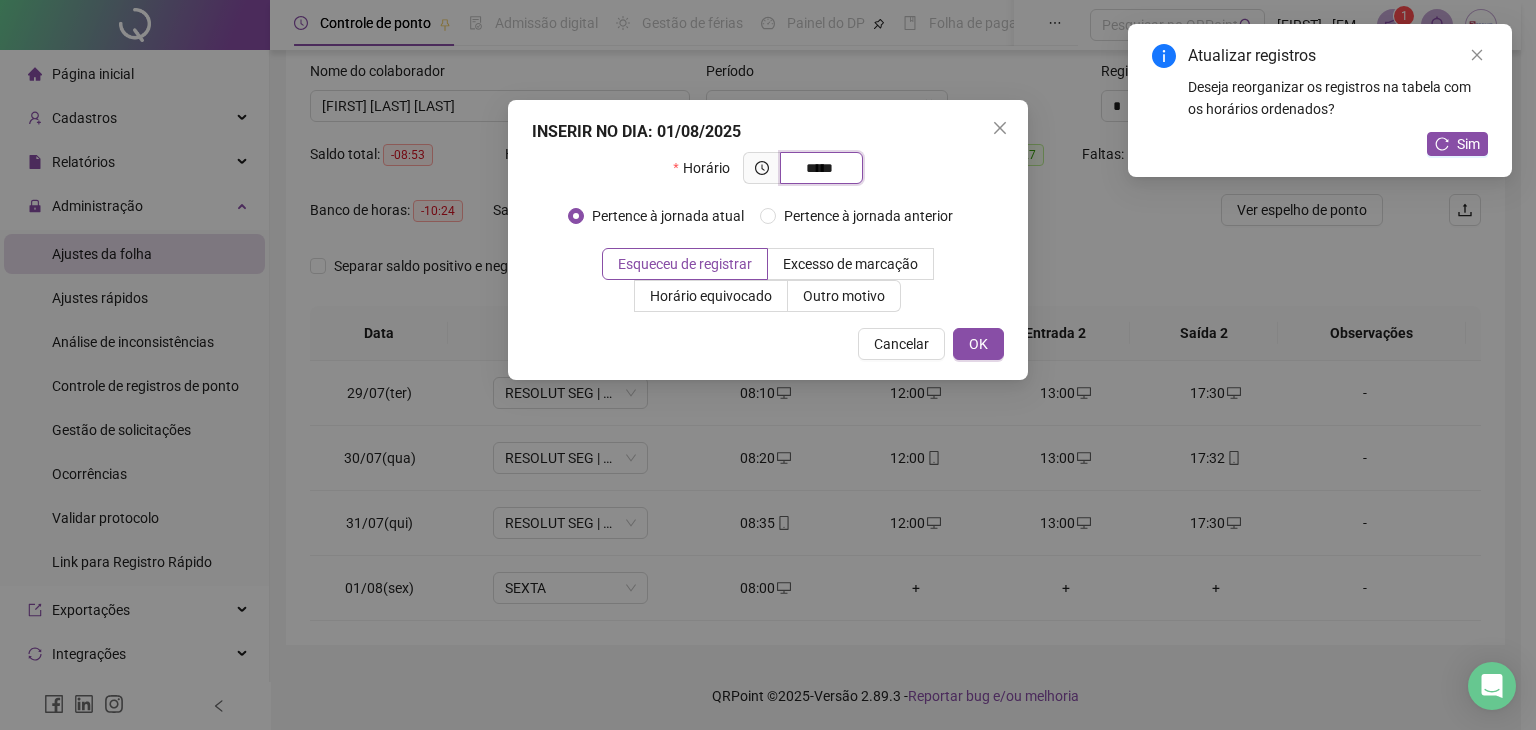 type on "*****" 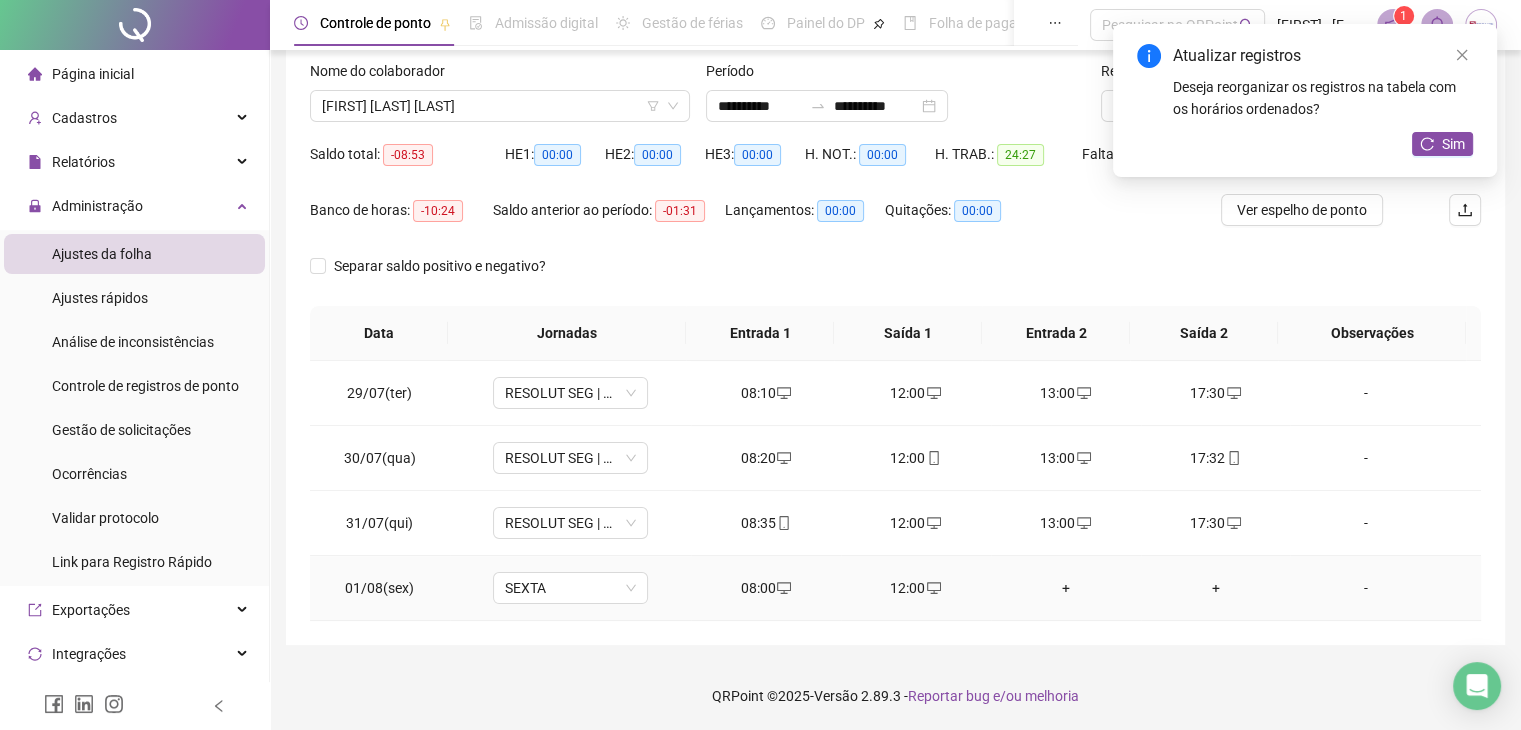 click on "+" at bounding box center [1066, 588] 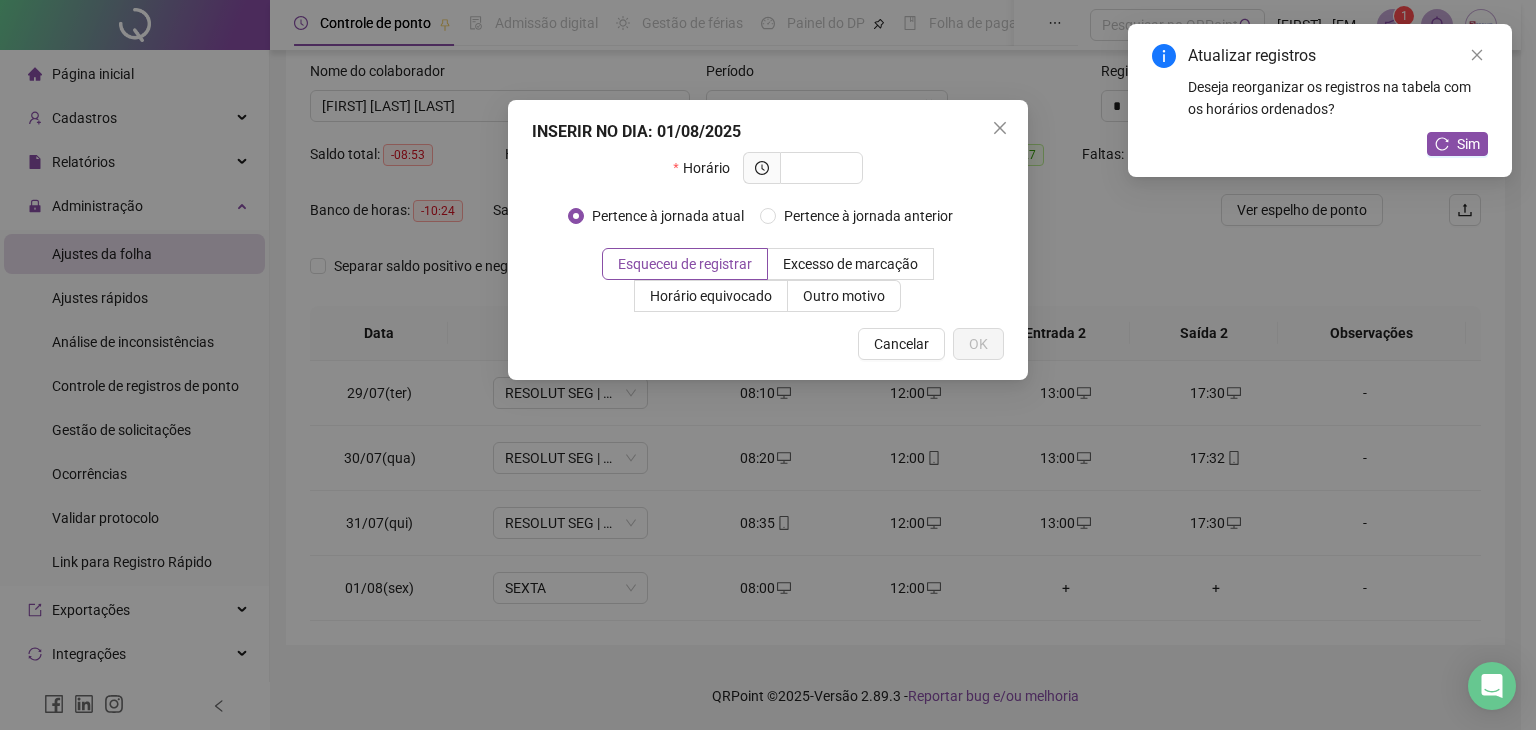 drag, startPoint x: 897, startPoint y: 340, endPoint x: 873, endPoint y: 466, distance: 128.26535 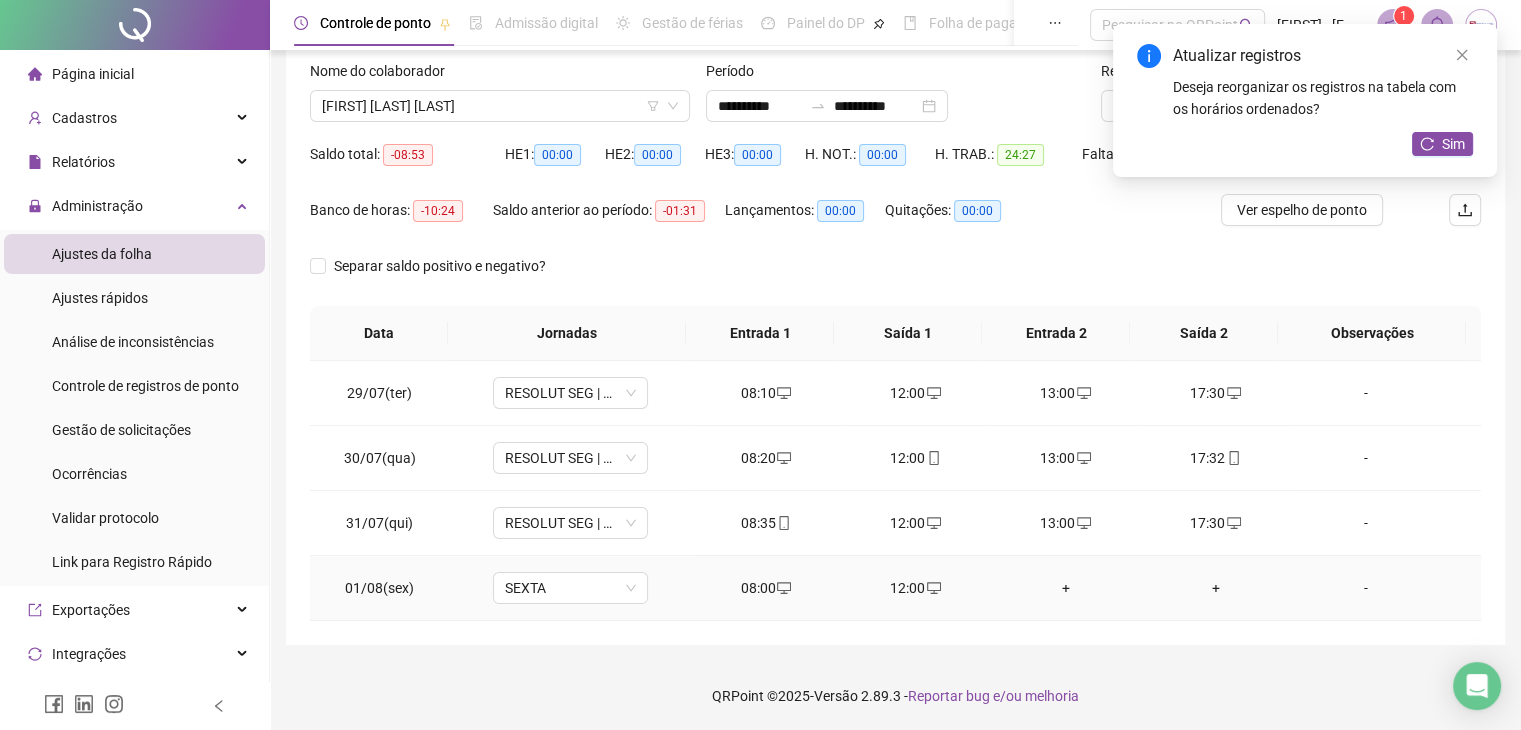 click on "12:00" at bounding box center [916, 588] 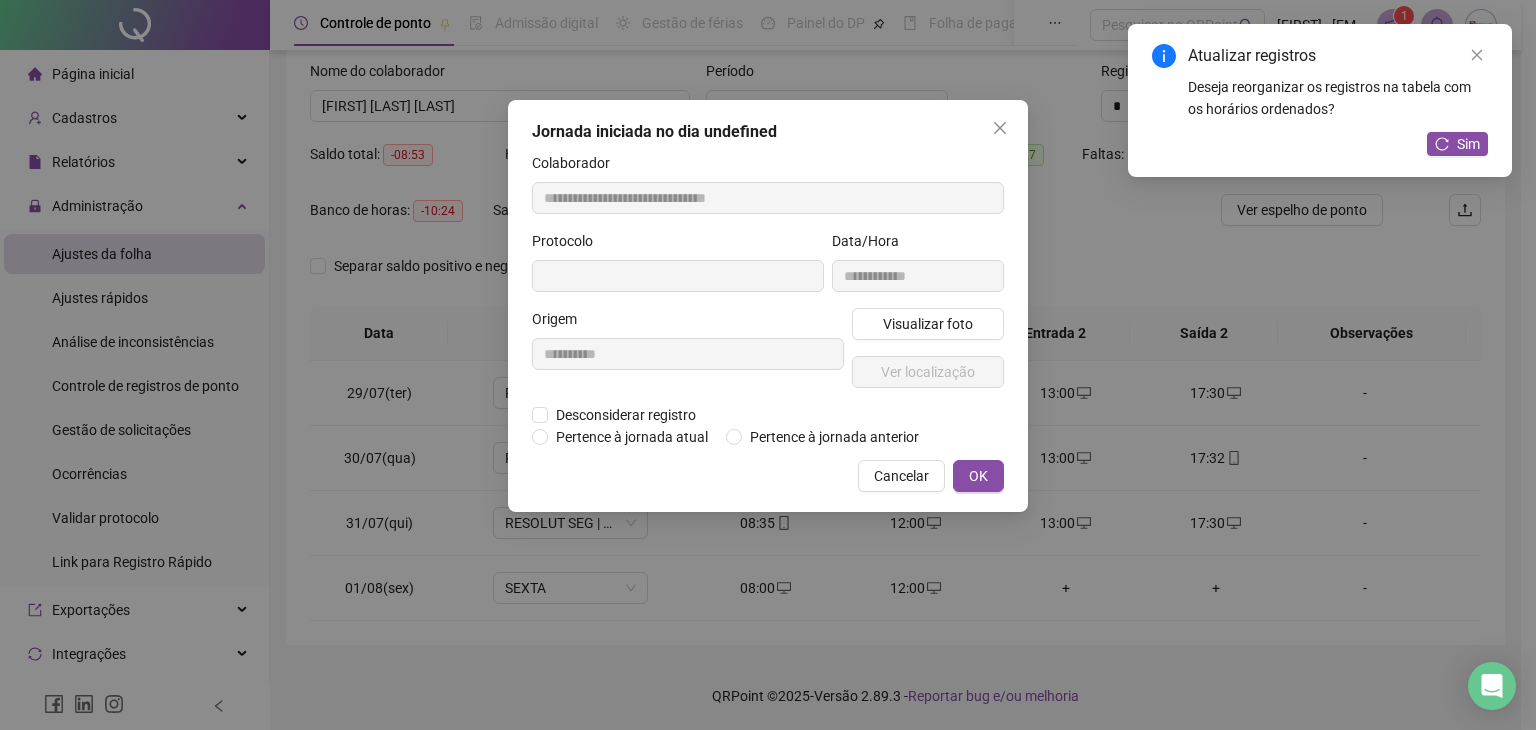 type on "**********" 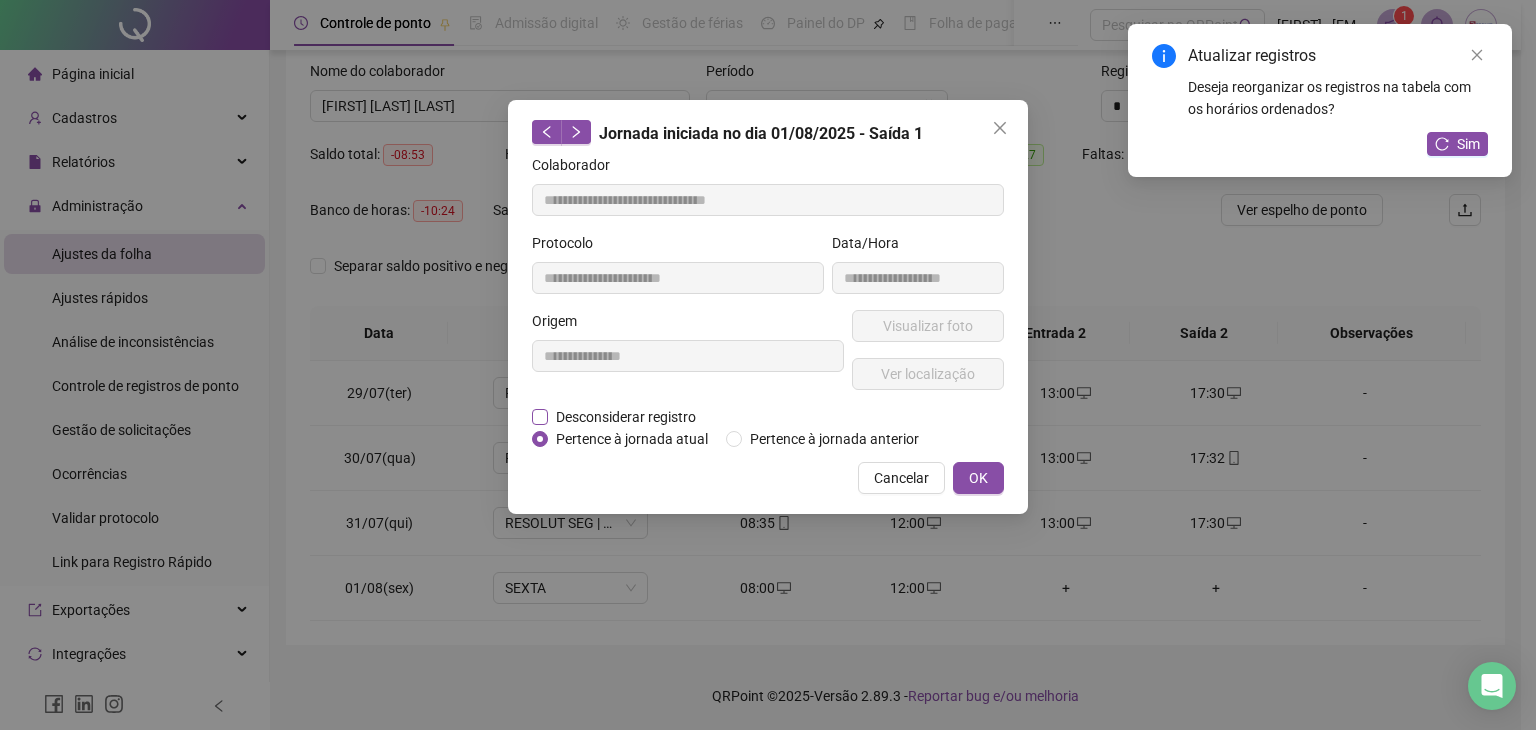 click on "Desconsiderar registro" at bounding box center (626, 417) 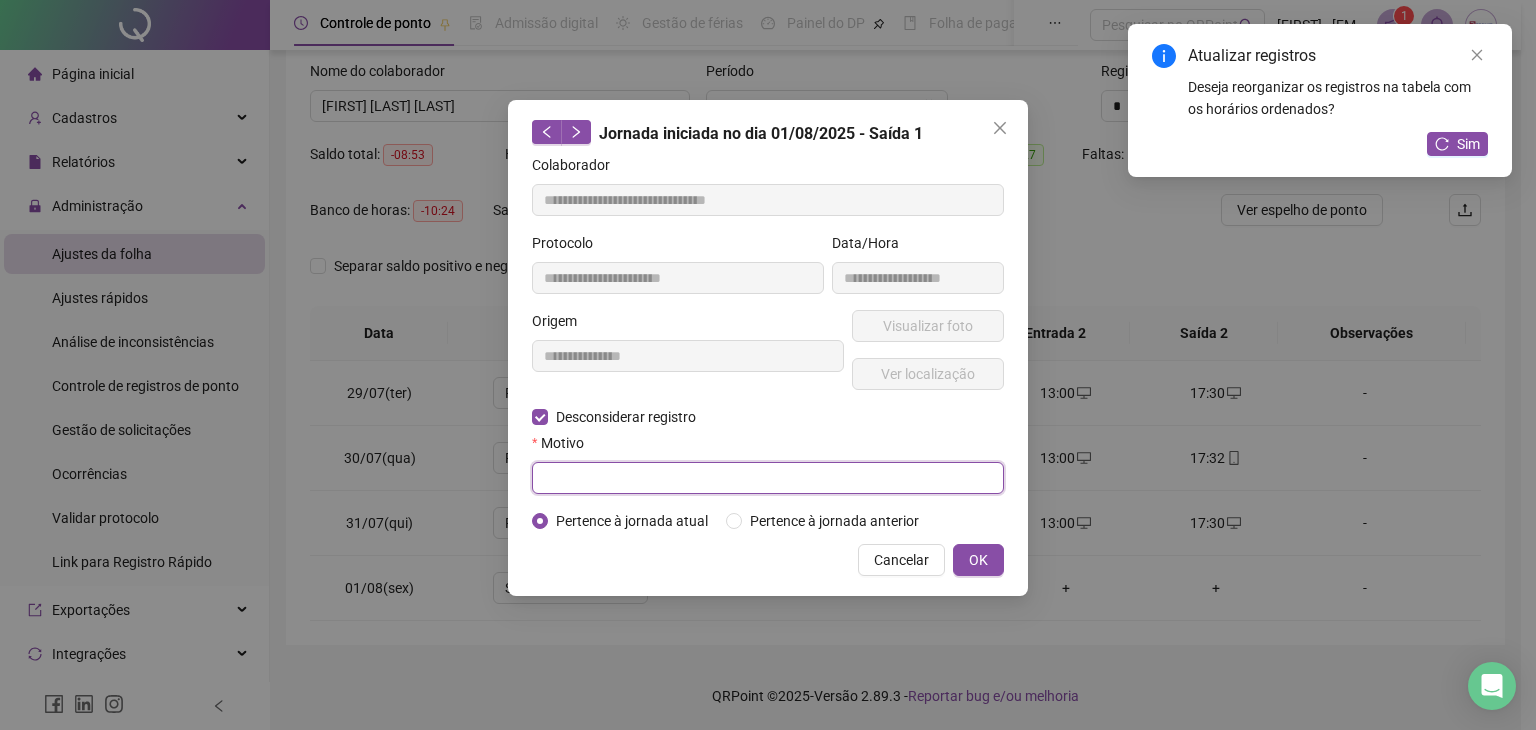 click at bounding box center (768, 478) 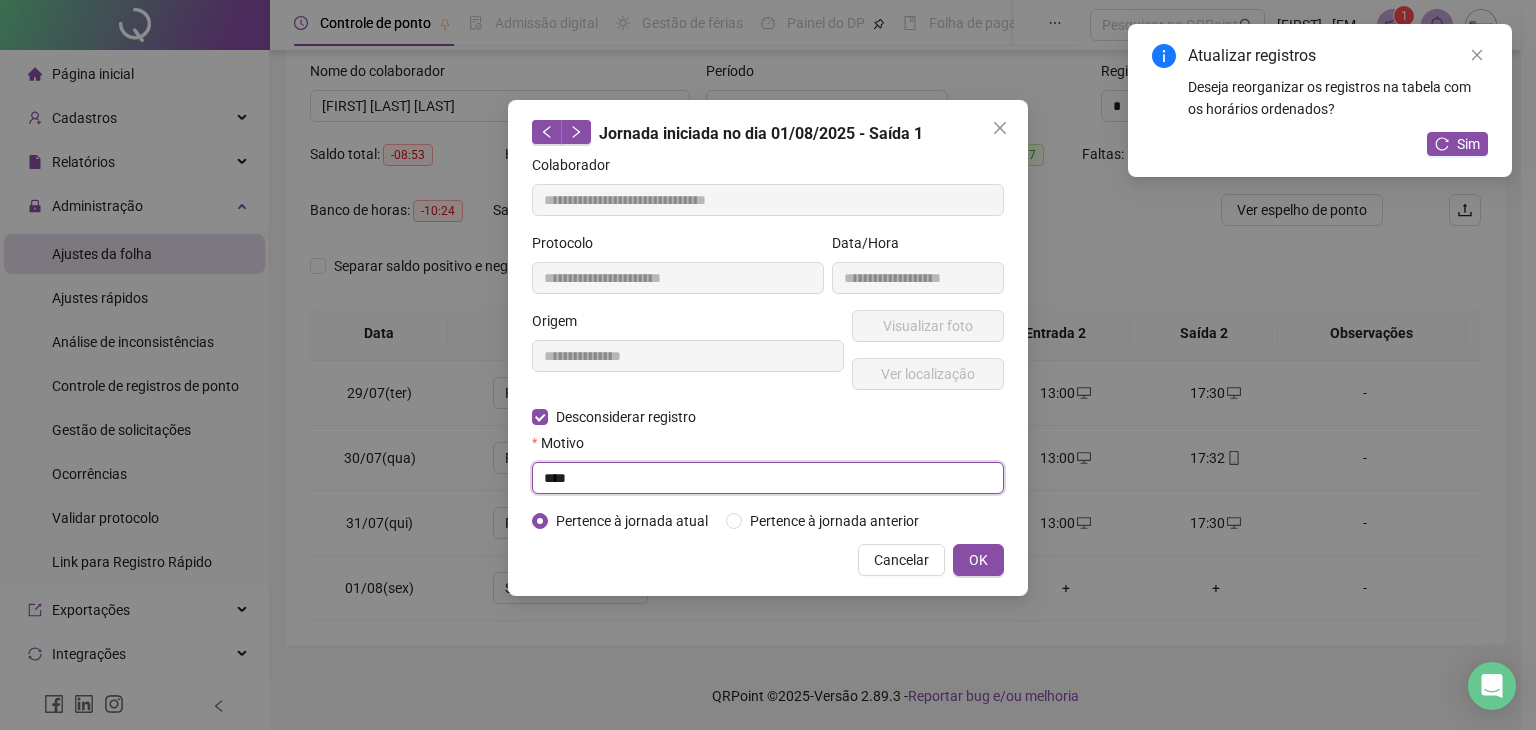 type on "****" 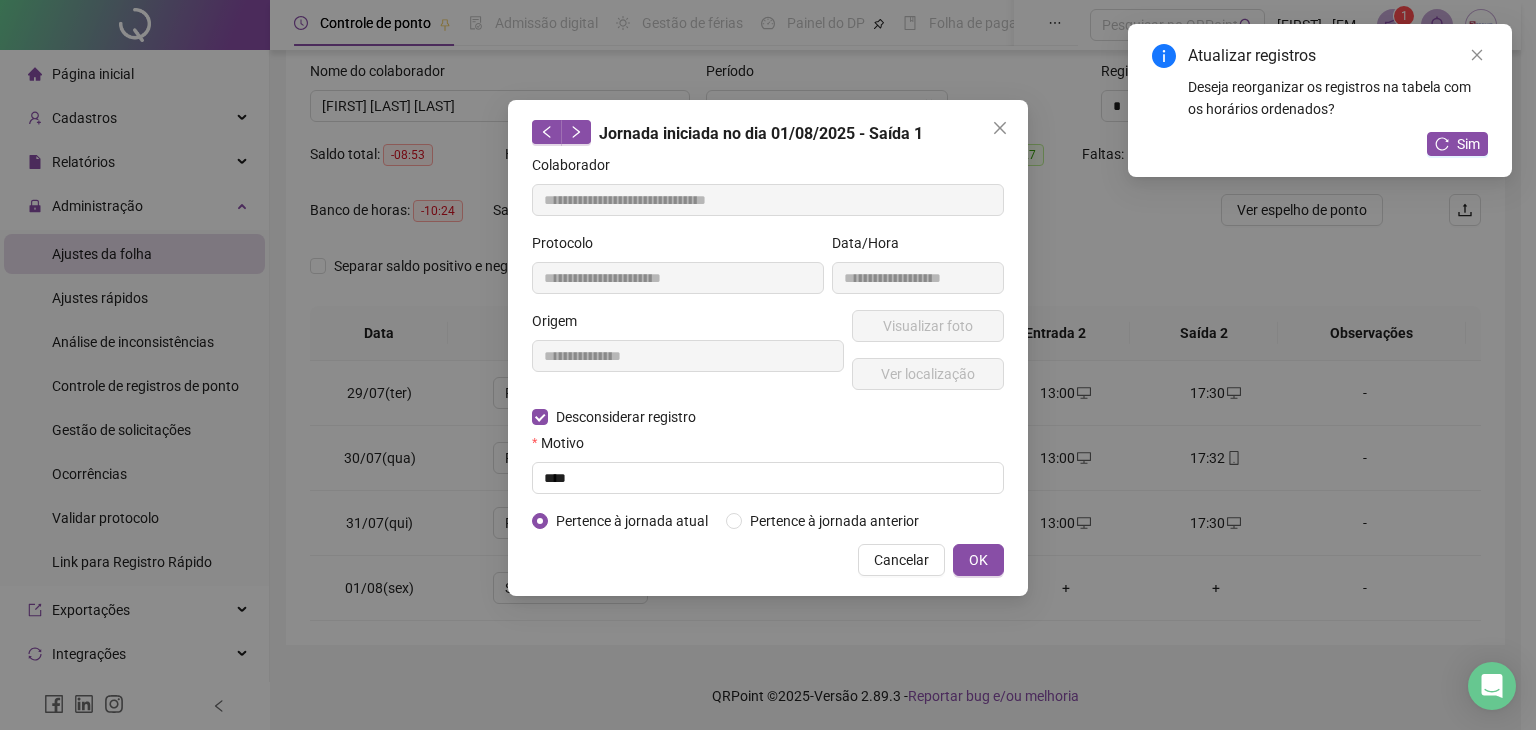 click on "**********" at bounding box center [768, 348] 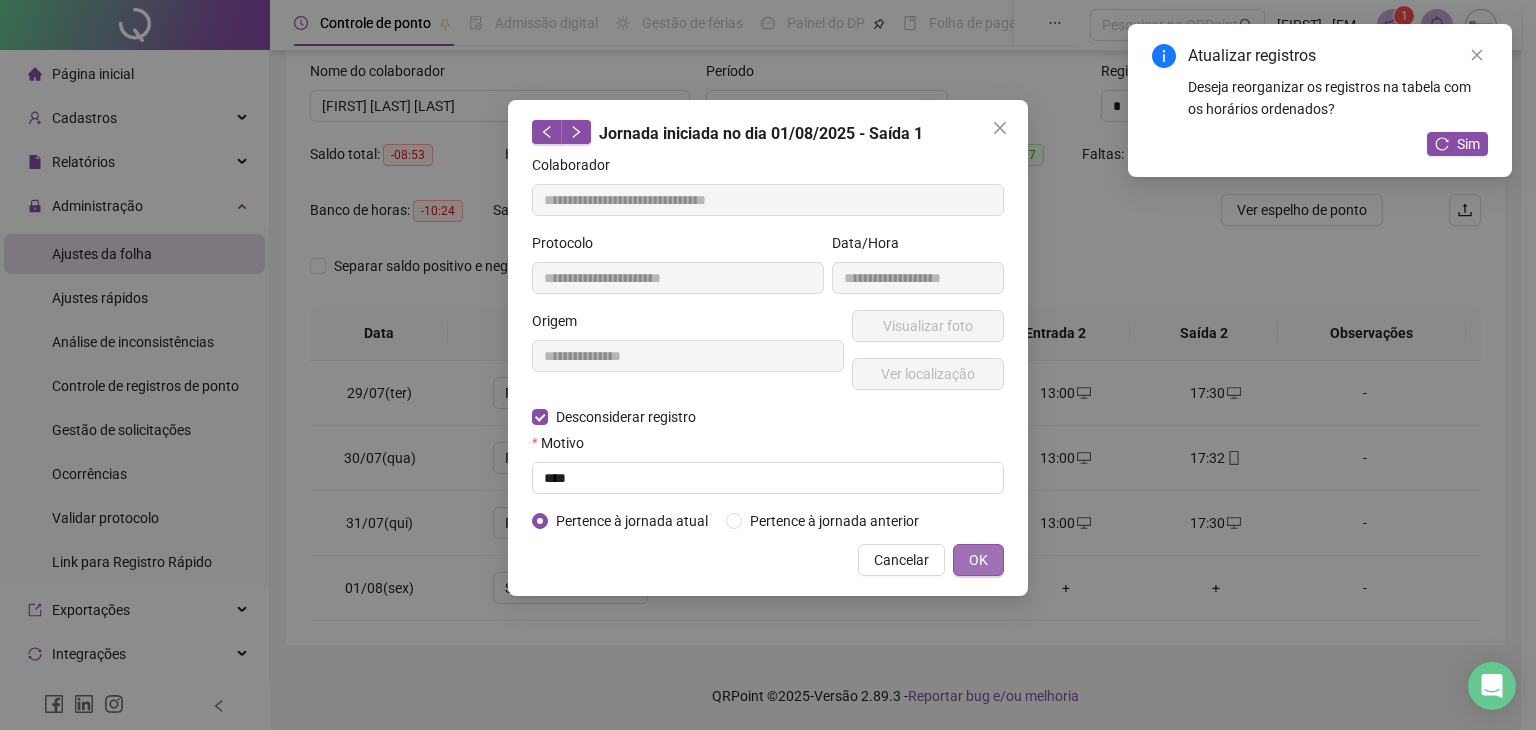 click on "OK" at bounding box center [978, 560] 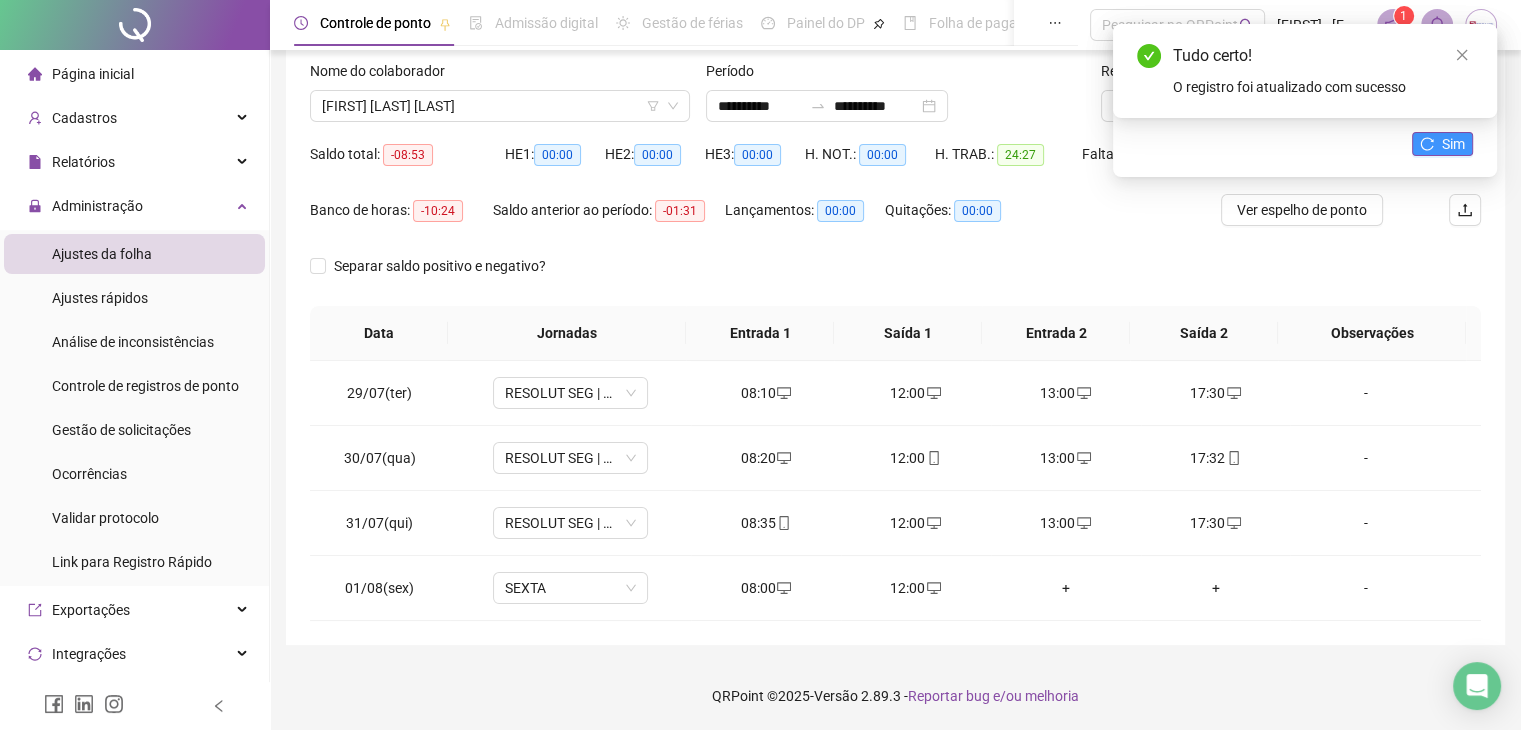 click on "Sim" at bounding box center [1453, 144] 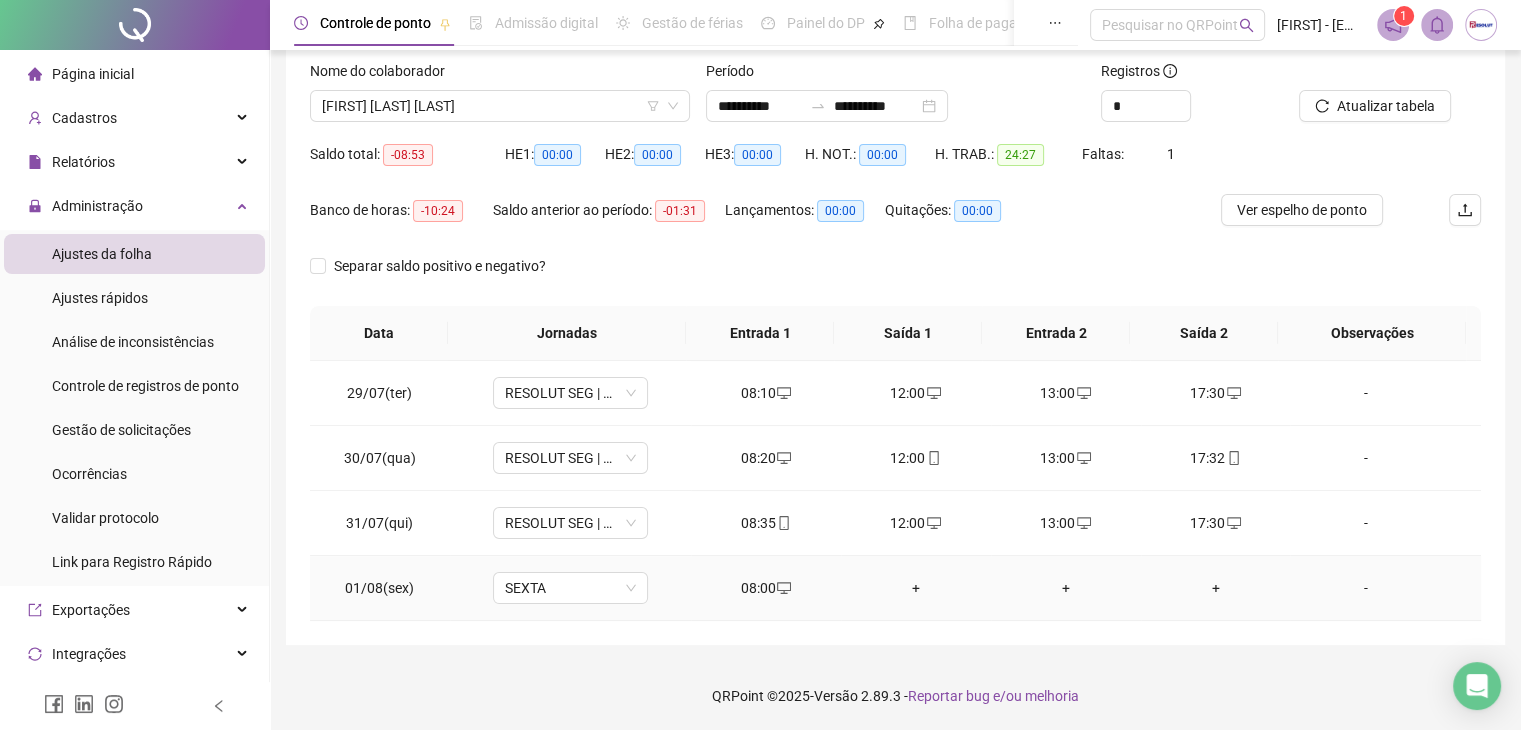 click on "+" at bounding box center (916, 588) 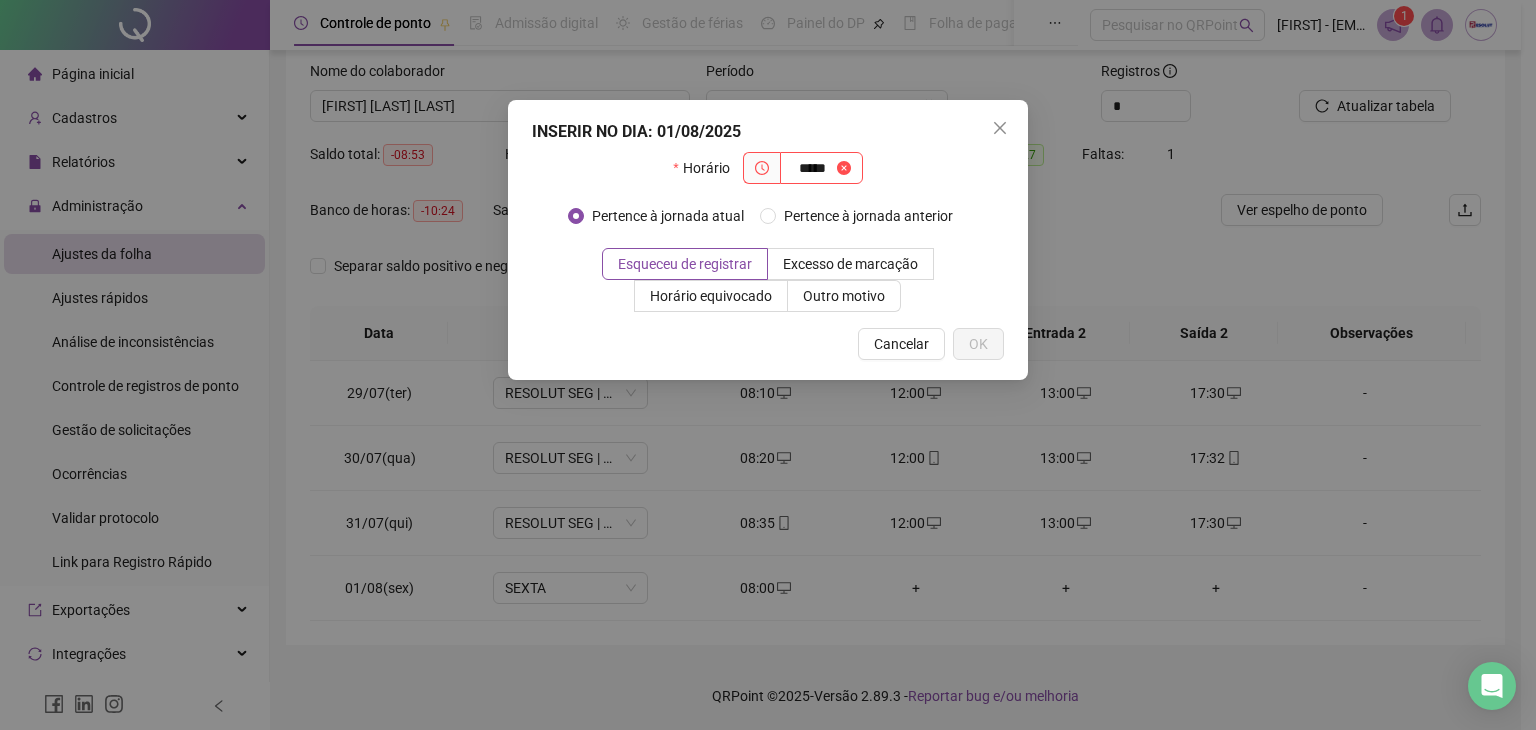 type on "*****" 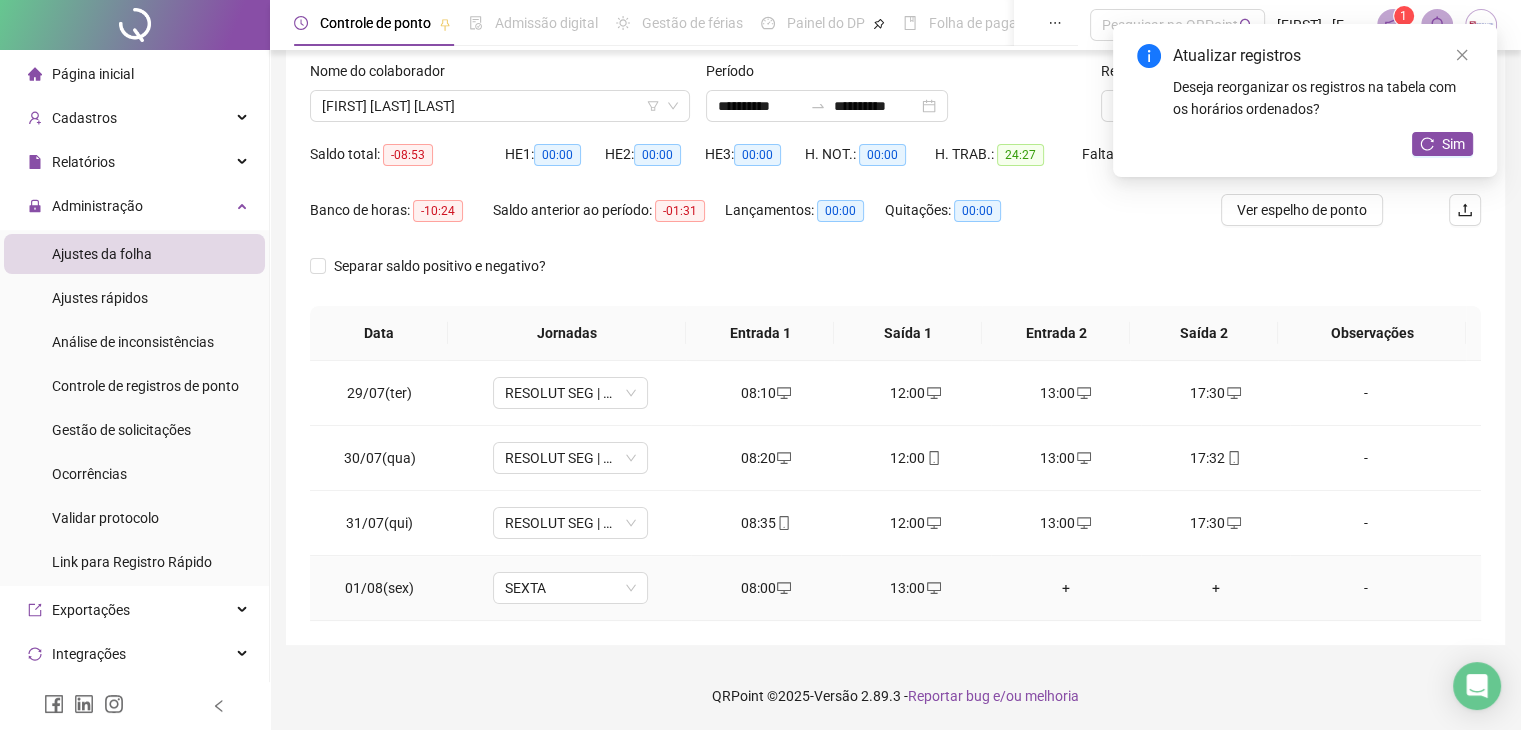 click on "+" at bounding box center (1066, 588) 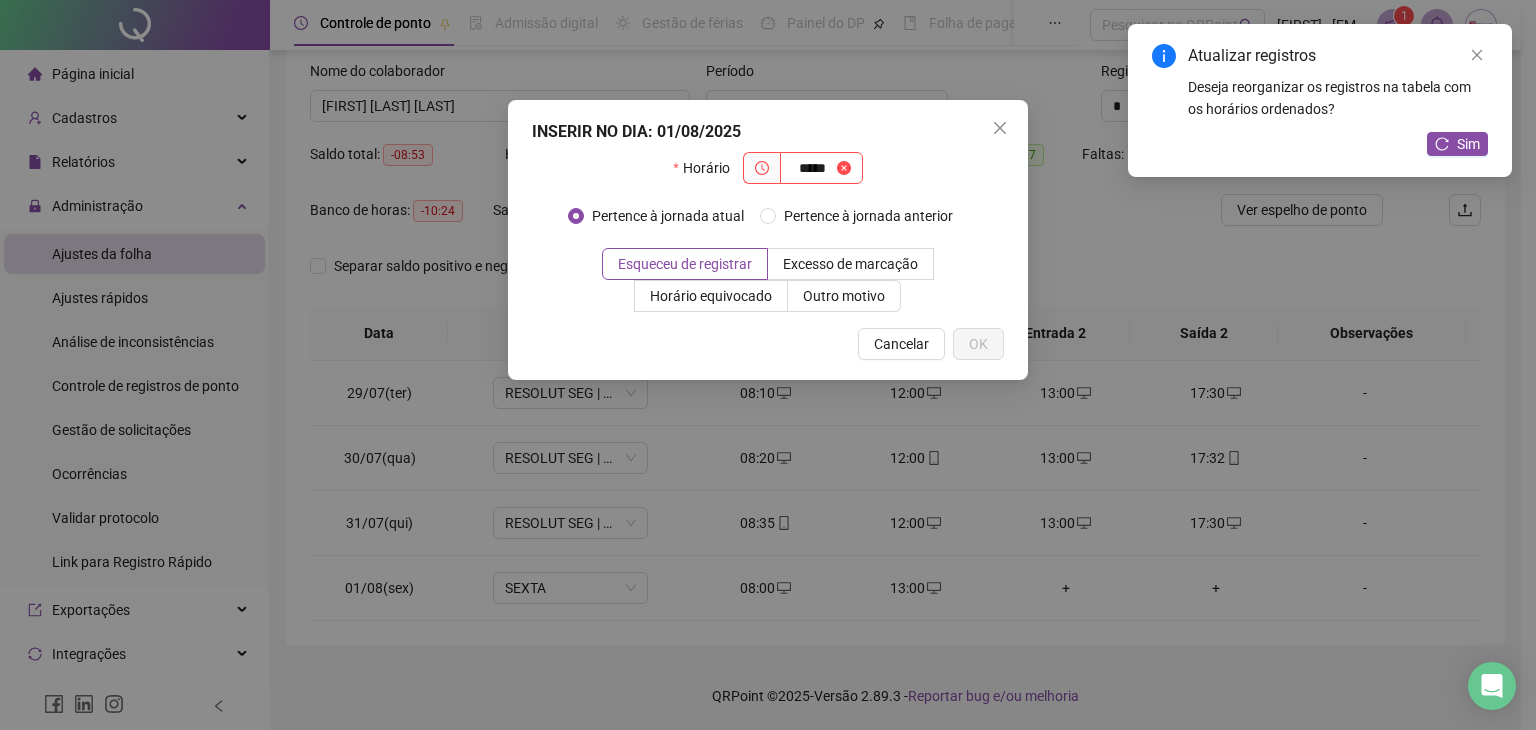 type on "*****" 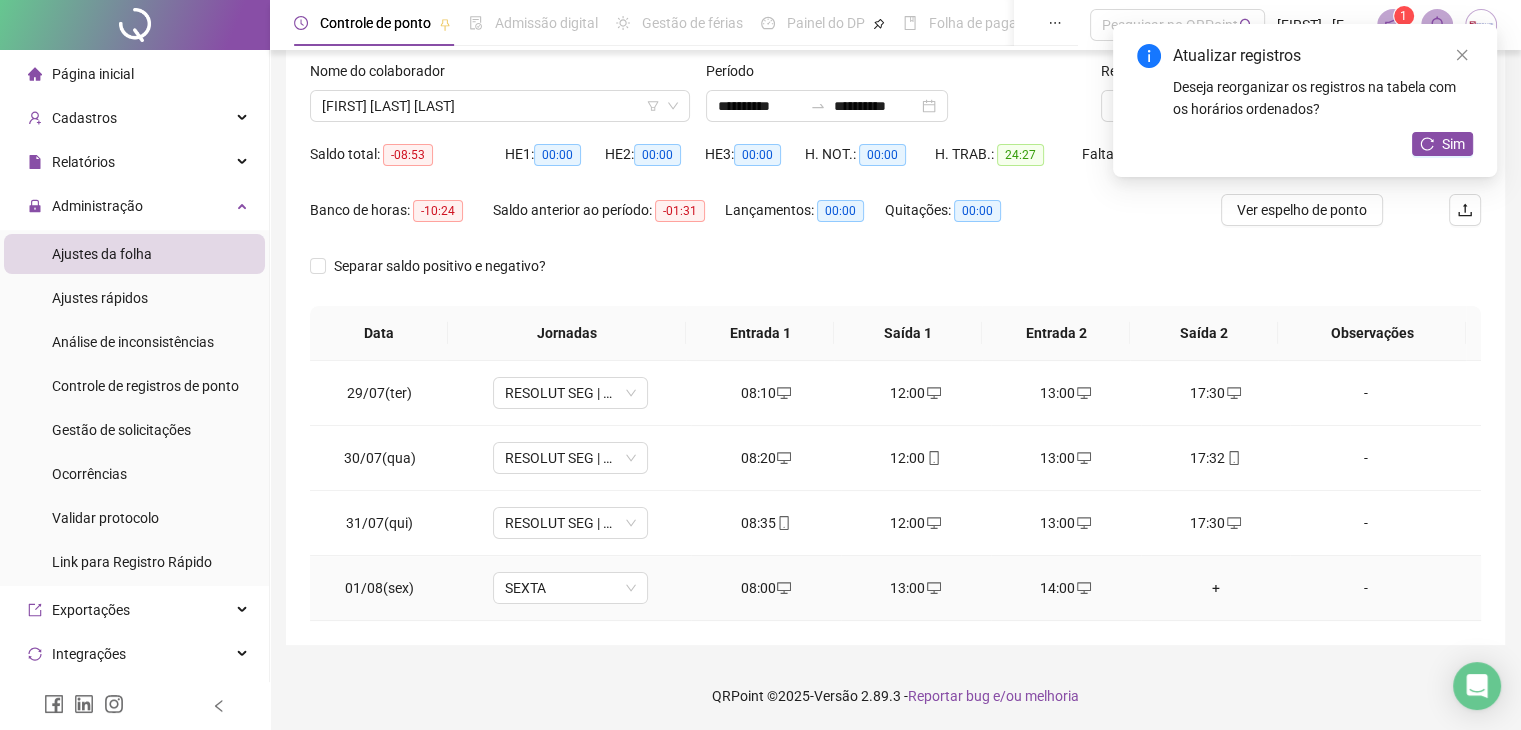 click on "+" at bounding box center [1216, 588] 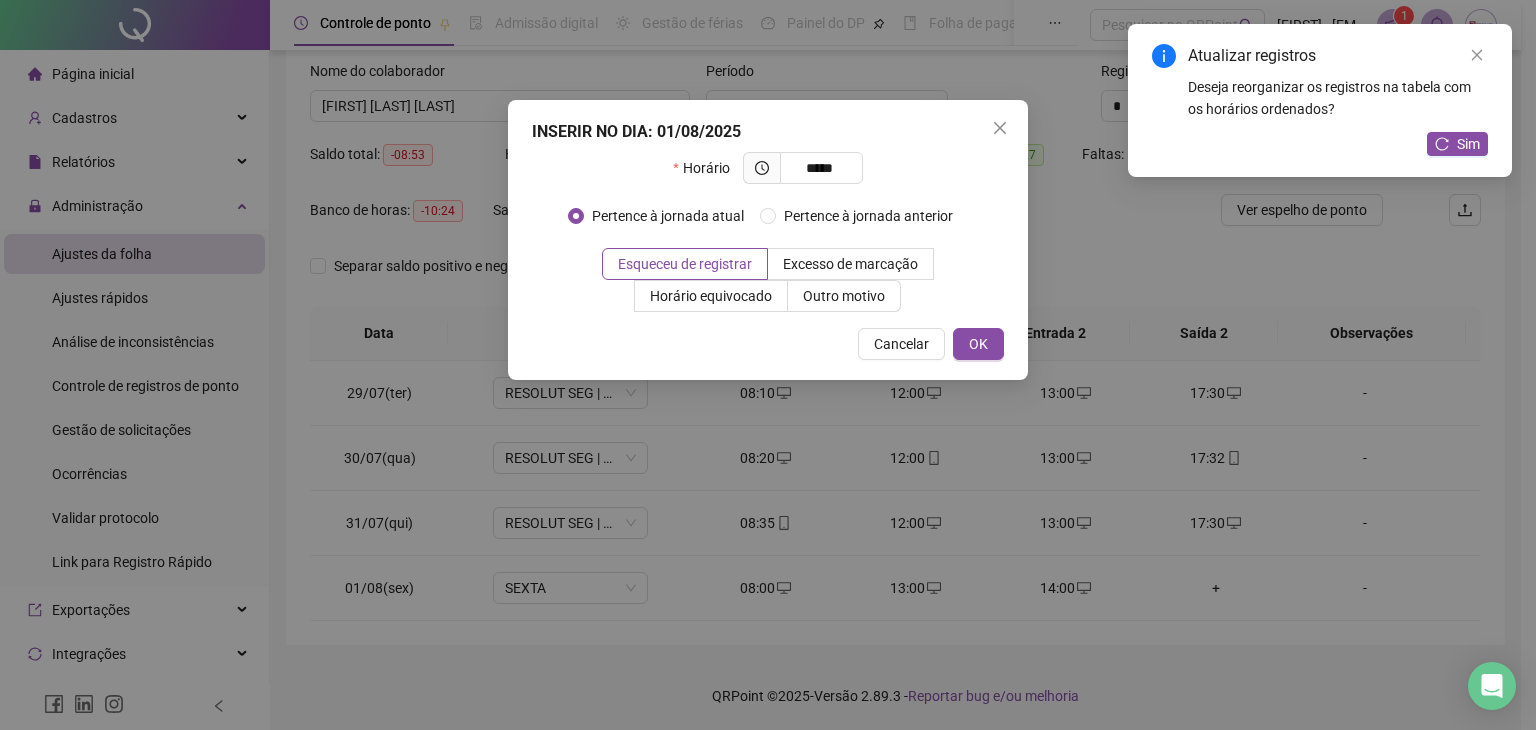 type on "*****" 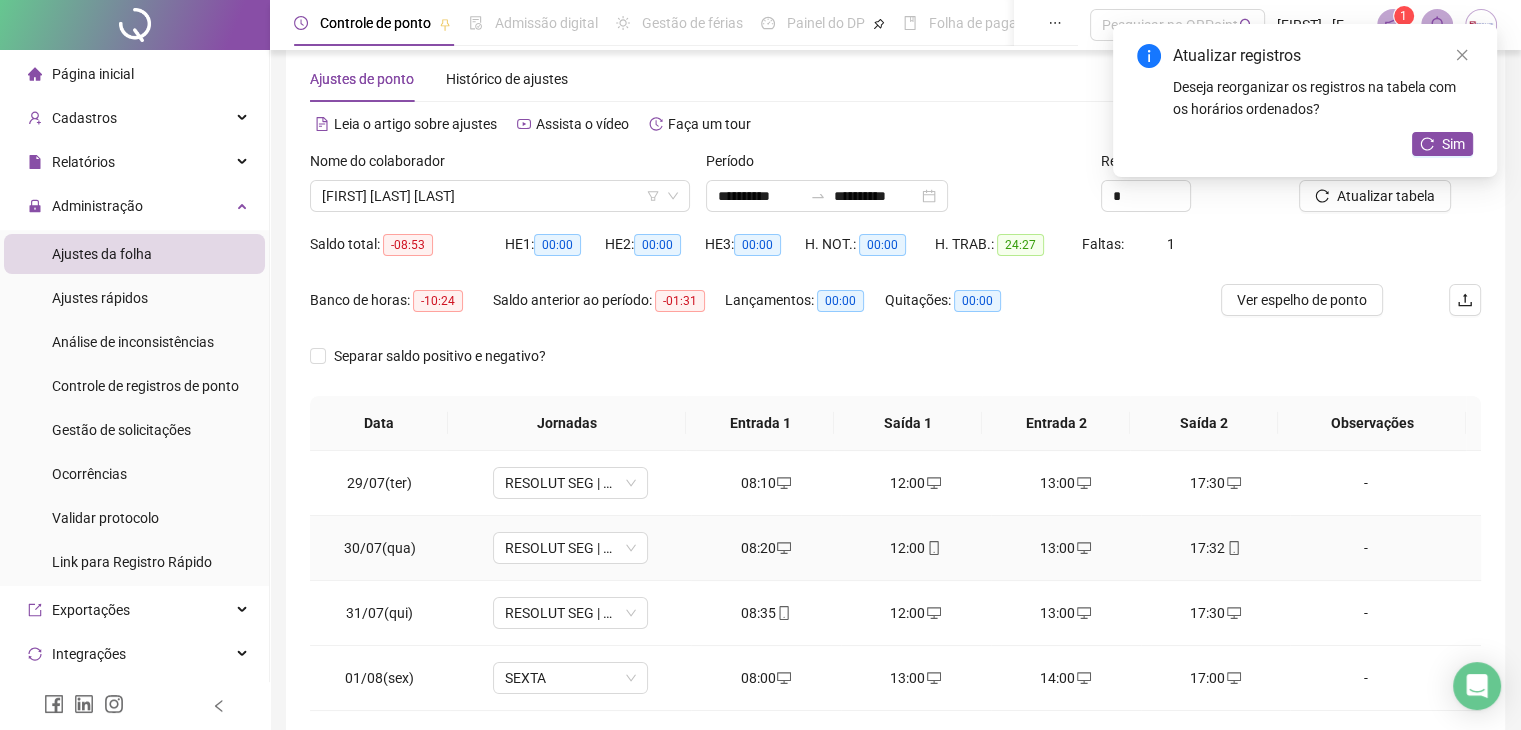 scroll, scrollTop: 0, scrollLeft: 0, axis: both 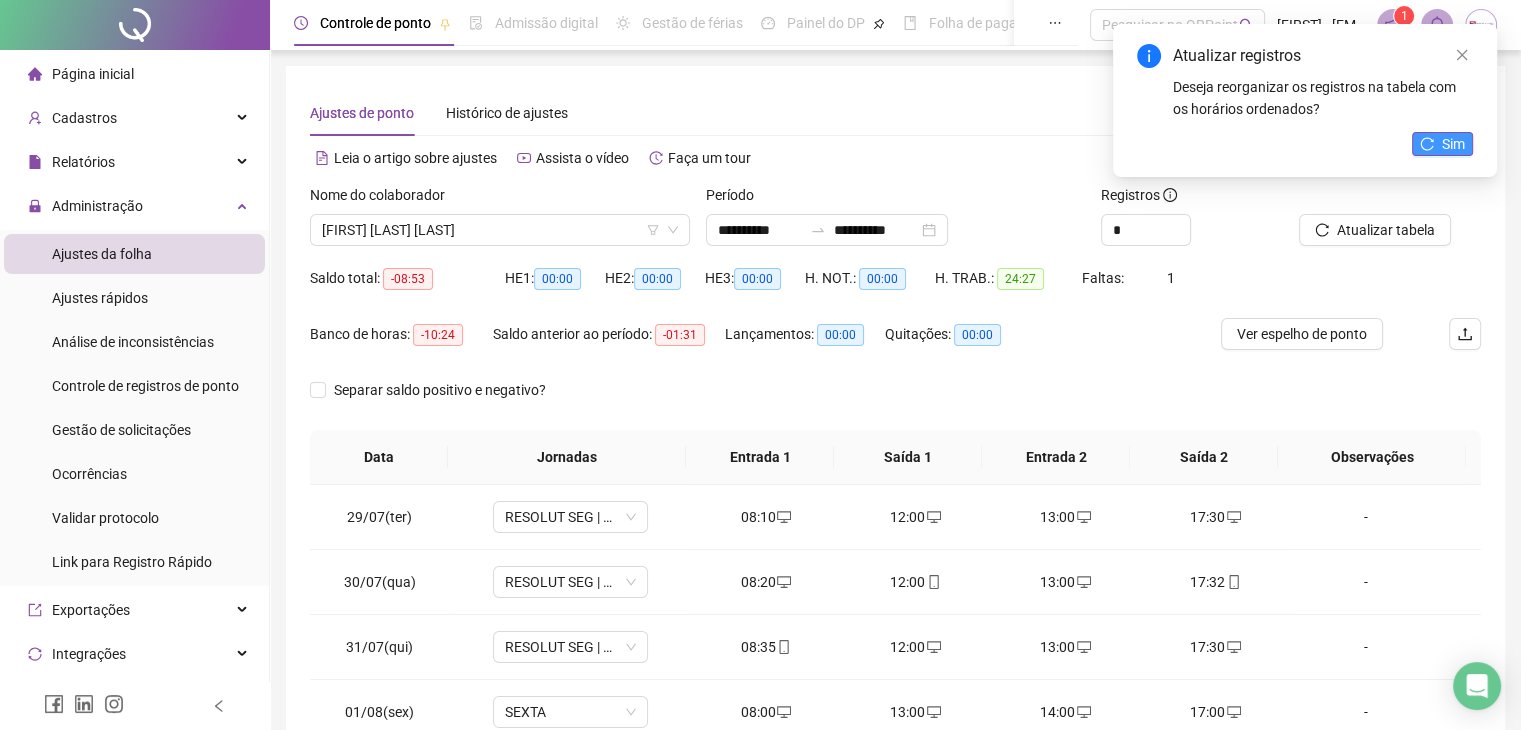 click on "Sim" at bounding box center (1453, 144) 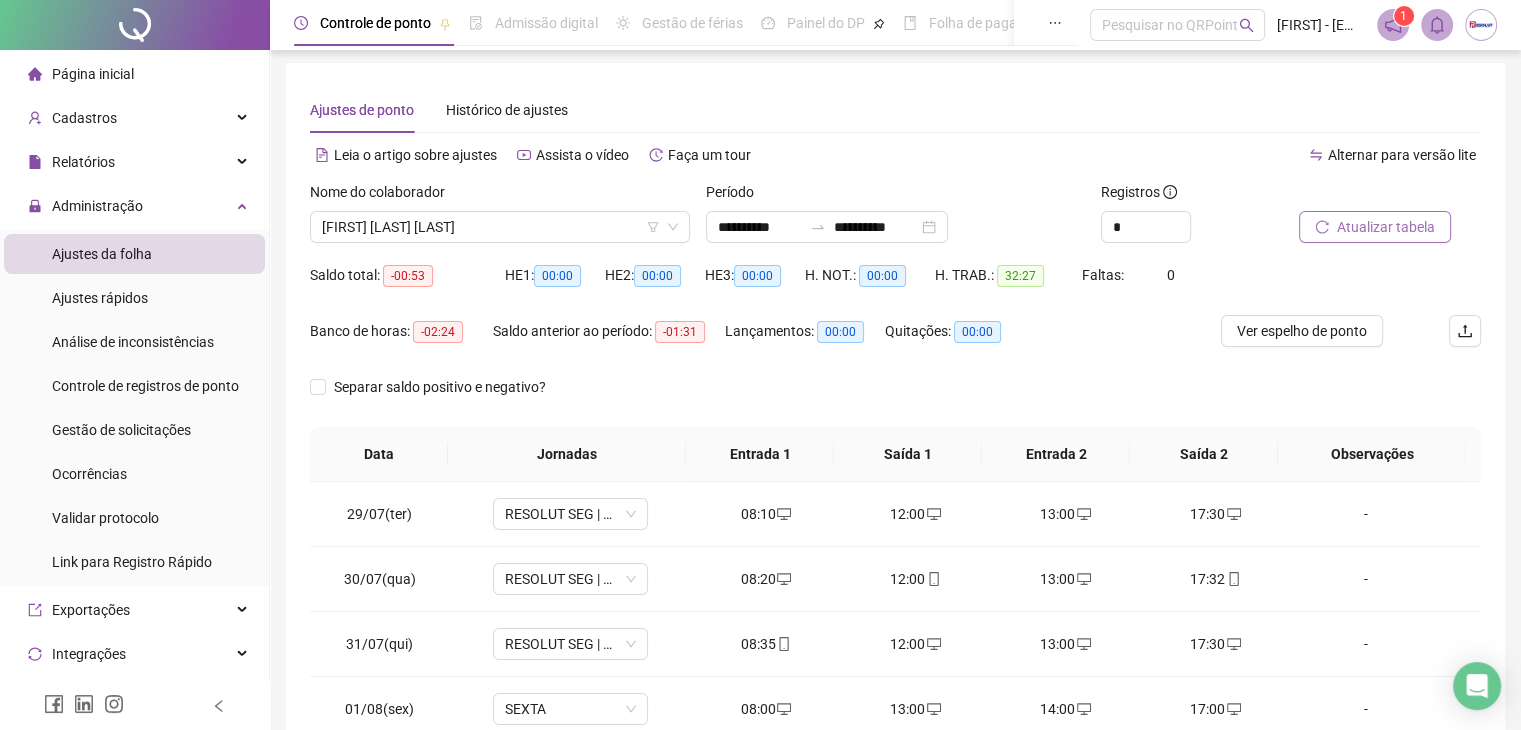 scroll, scrollTop: 0, scrollLeft: 0, axis: both 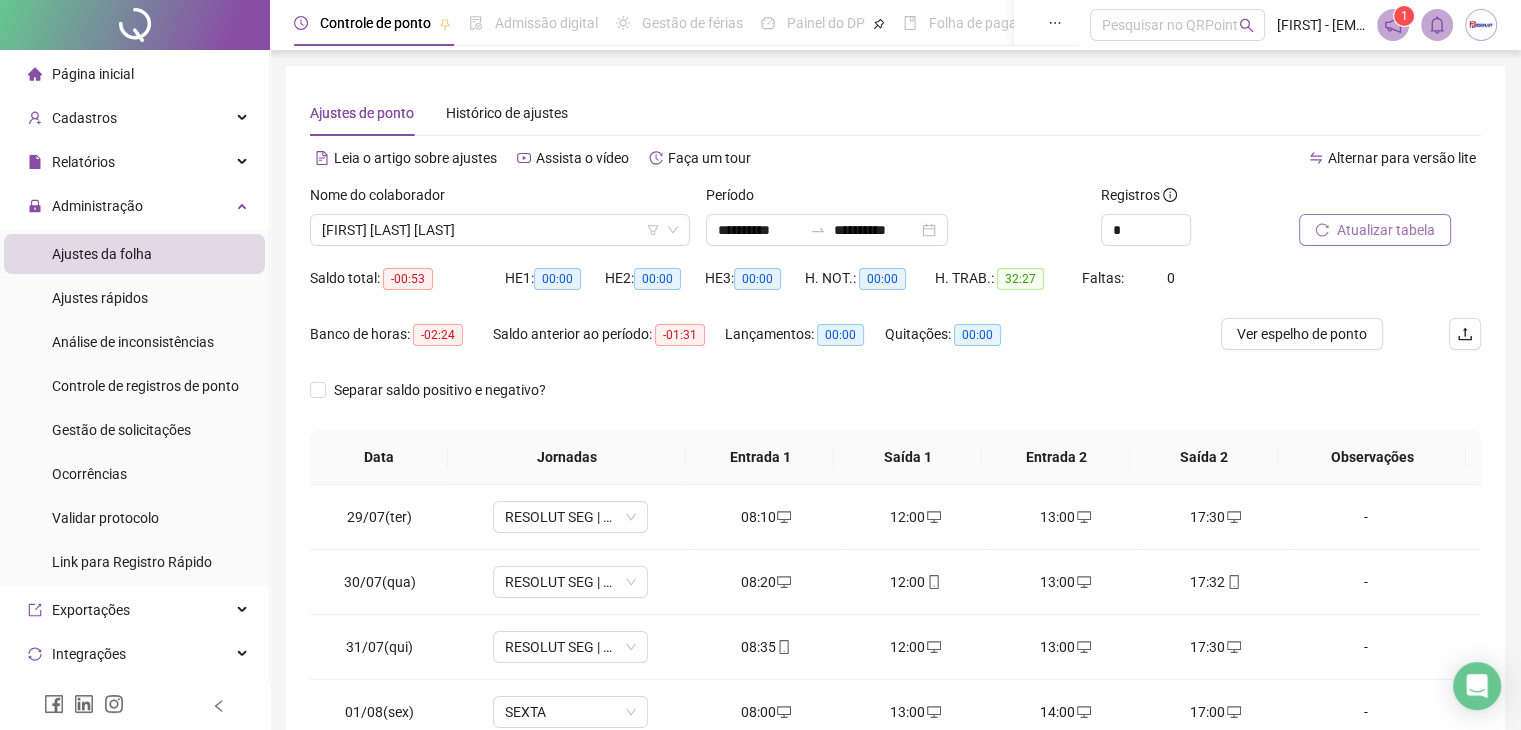 click on "Atualizar tabela" at bounding box center [1386, 230] 